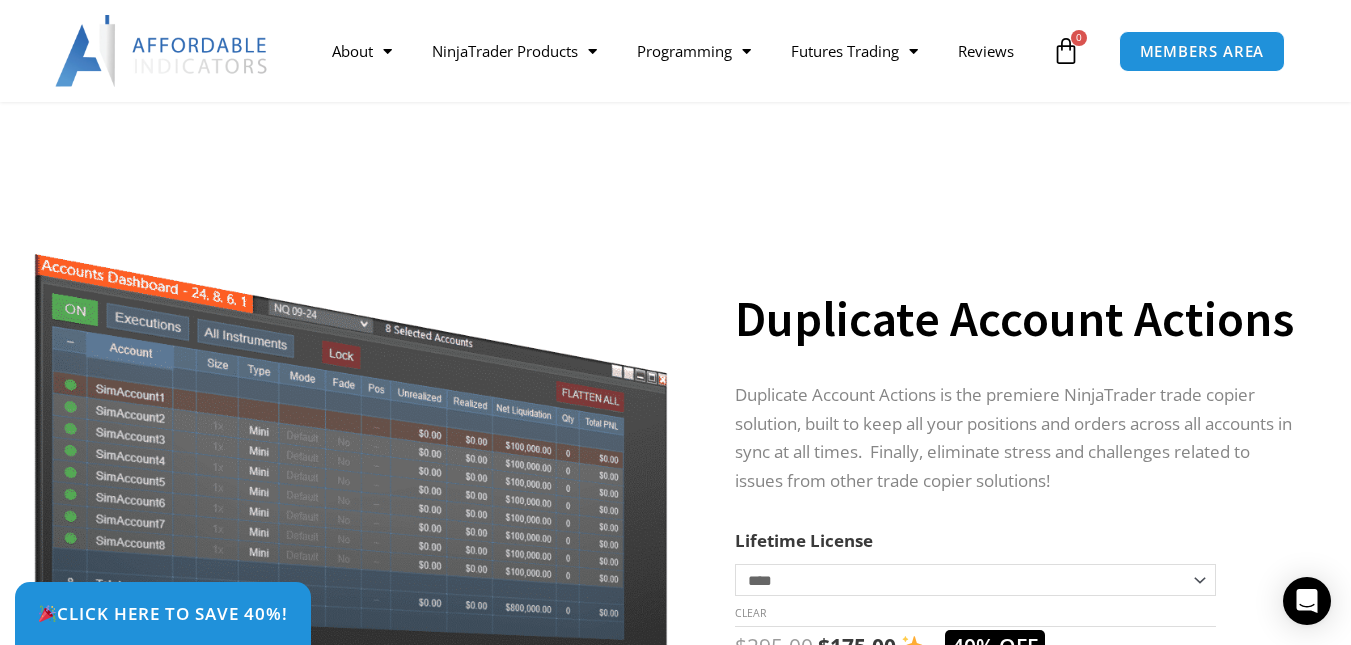 scroll, scrollTop: 900, scrollLeft: 0, axis: vertical 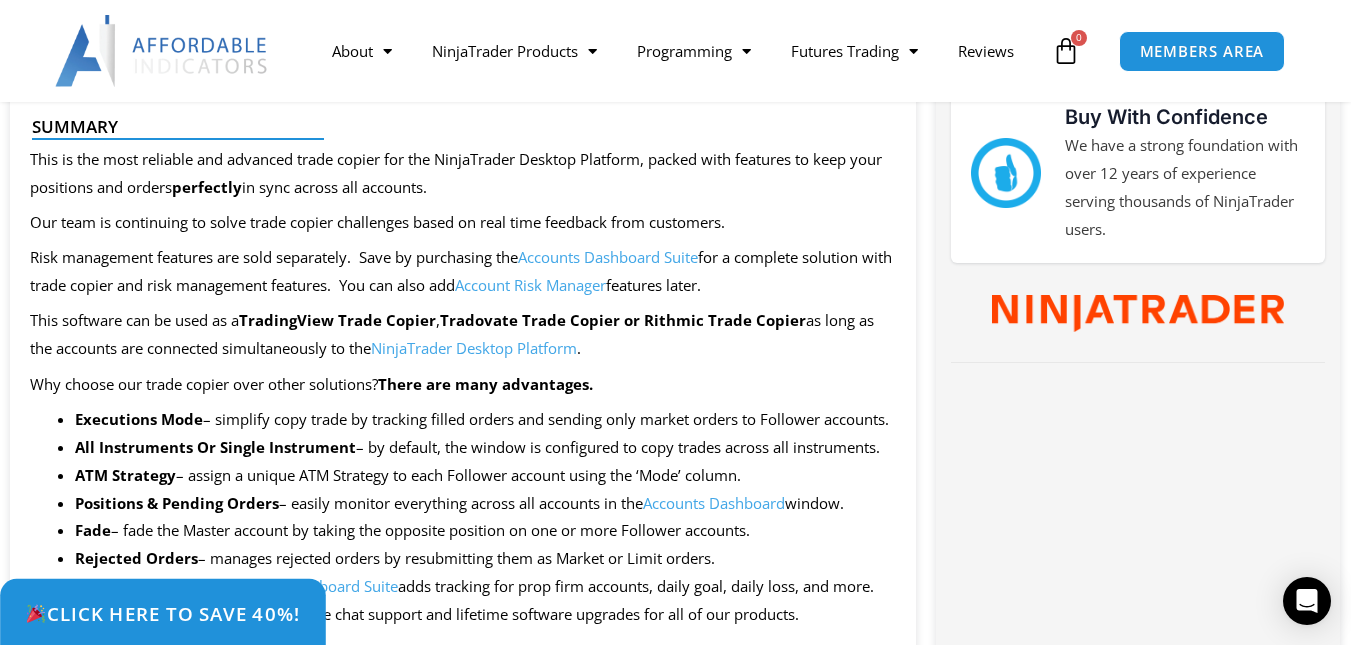 click on "Click Here to save 40%!" at bounding box center (162, 613) 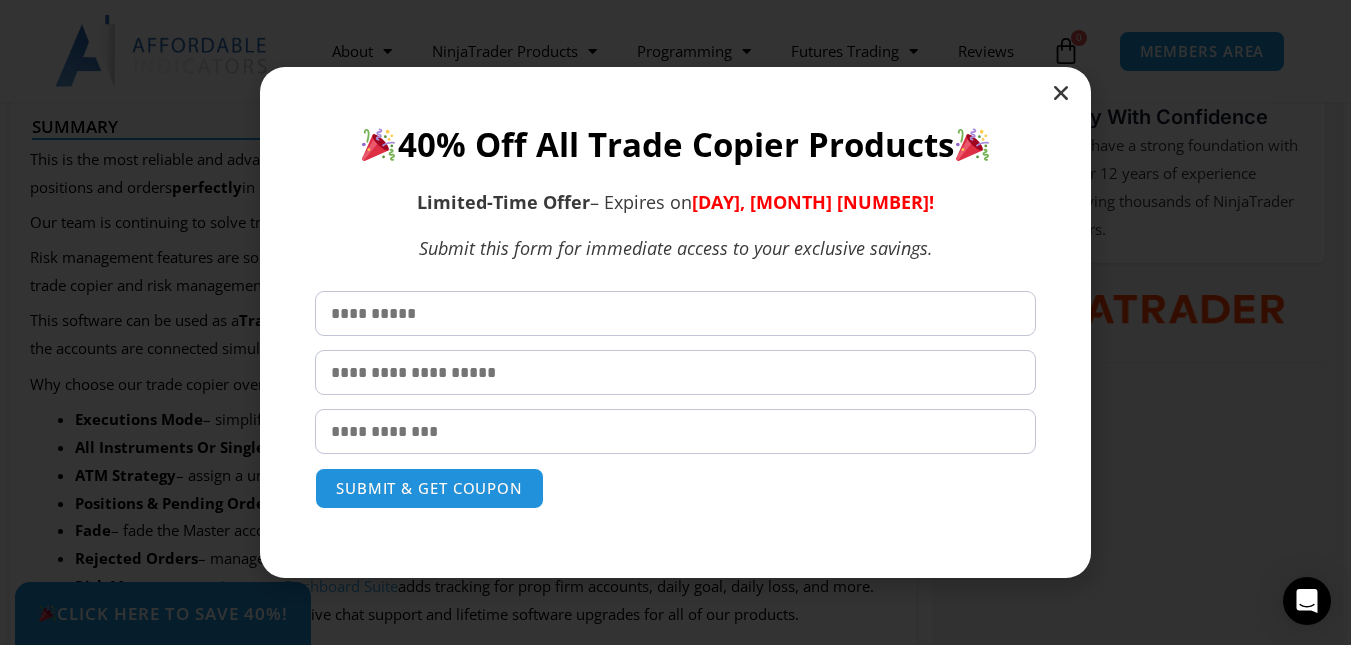 click at bounding box center [675, 313] 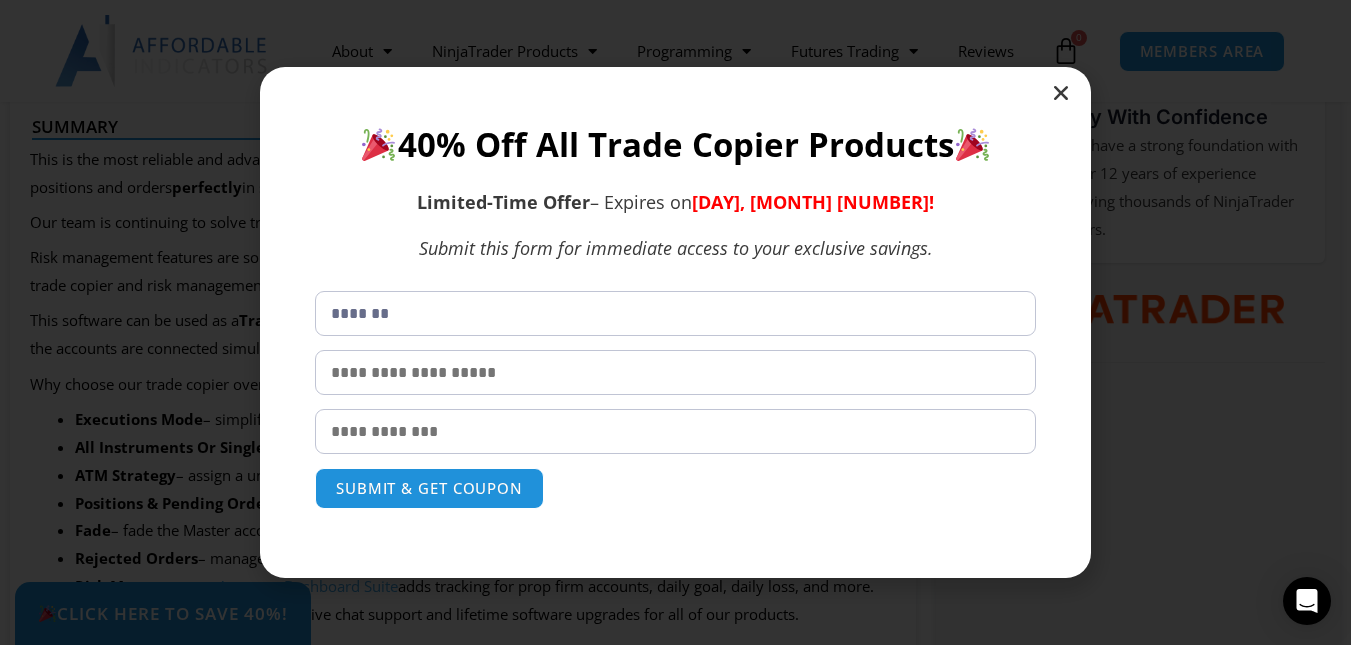 type on "*********" 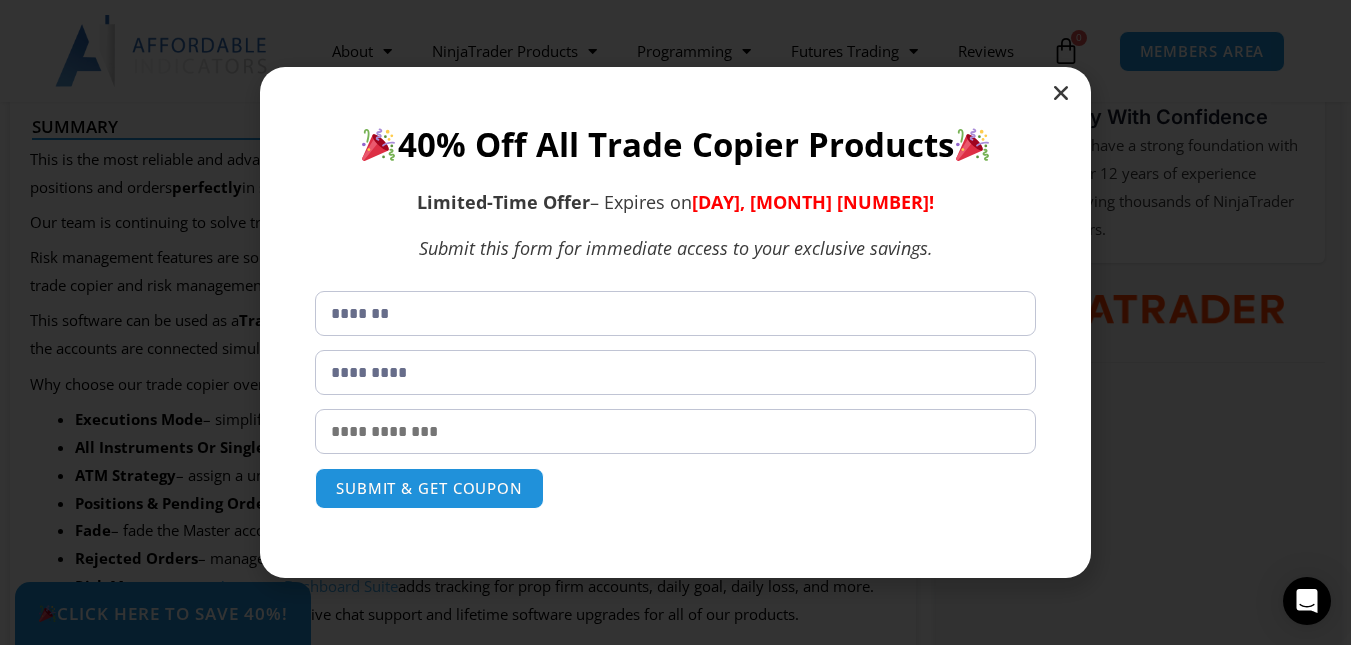 type on "**********" 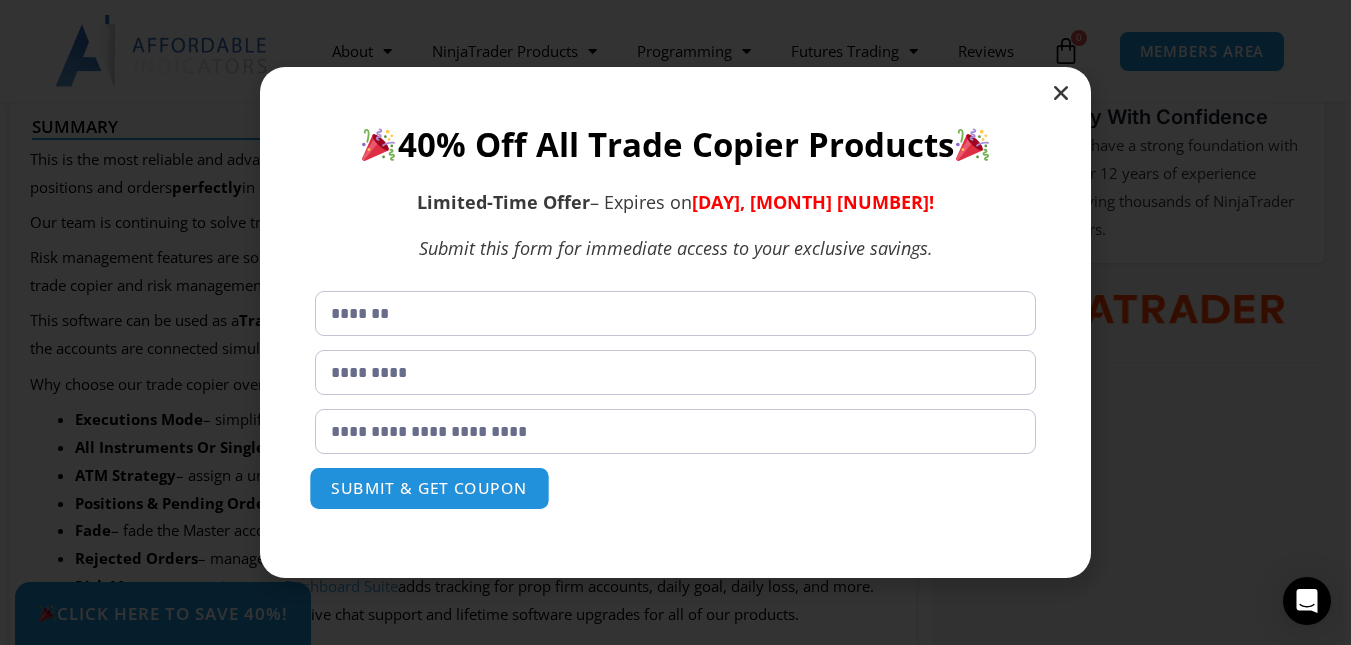 click on "SUBMIT & GET COUPON" at bounding box center [429, 488] 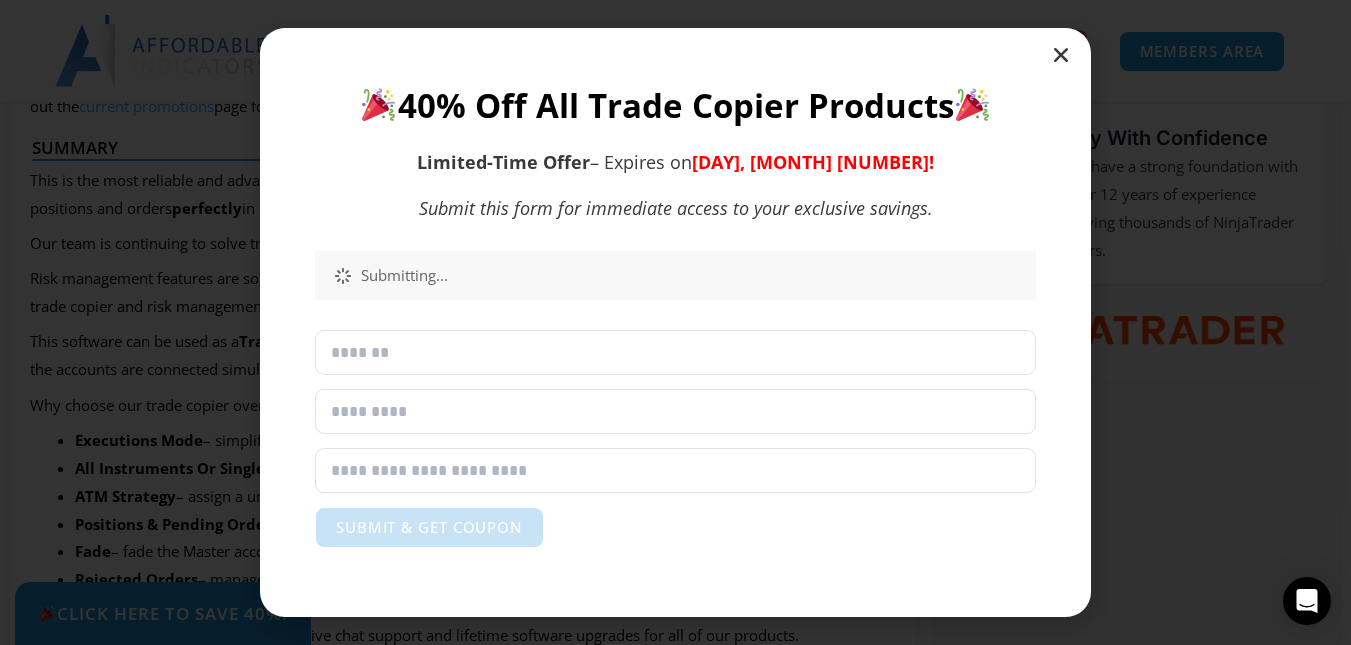 scroll, scrollTop: 868, scrollLeft: 0, axis: vertical 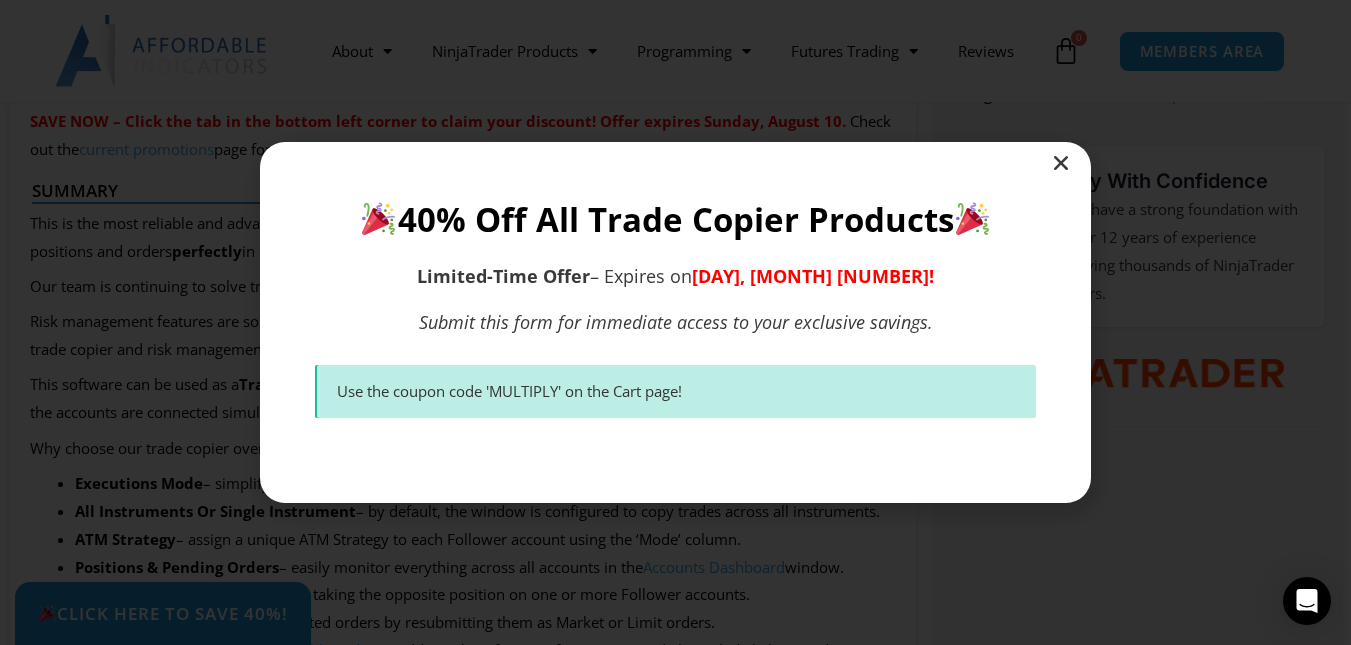click at bounding box center (1061, 163) 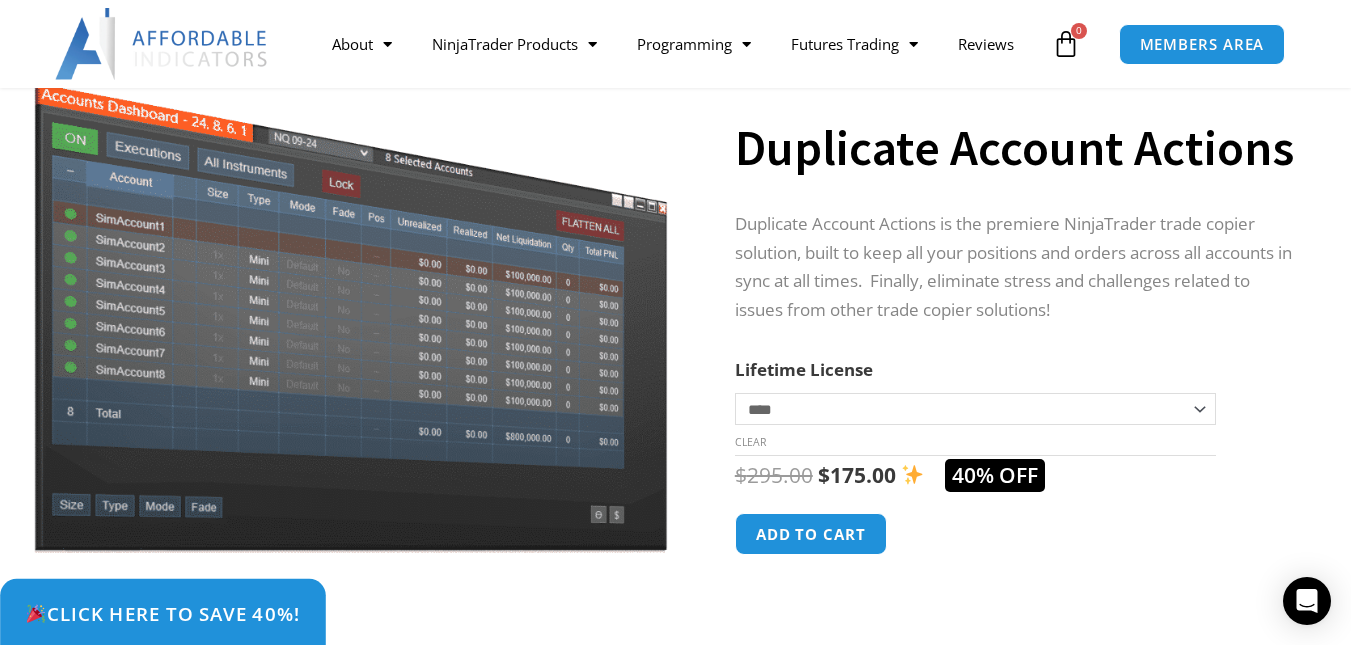 scroll, scrollTop: 136, scrollLeft: 0, axis: vertical 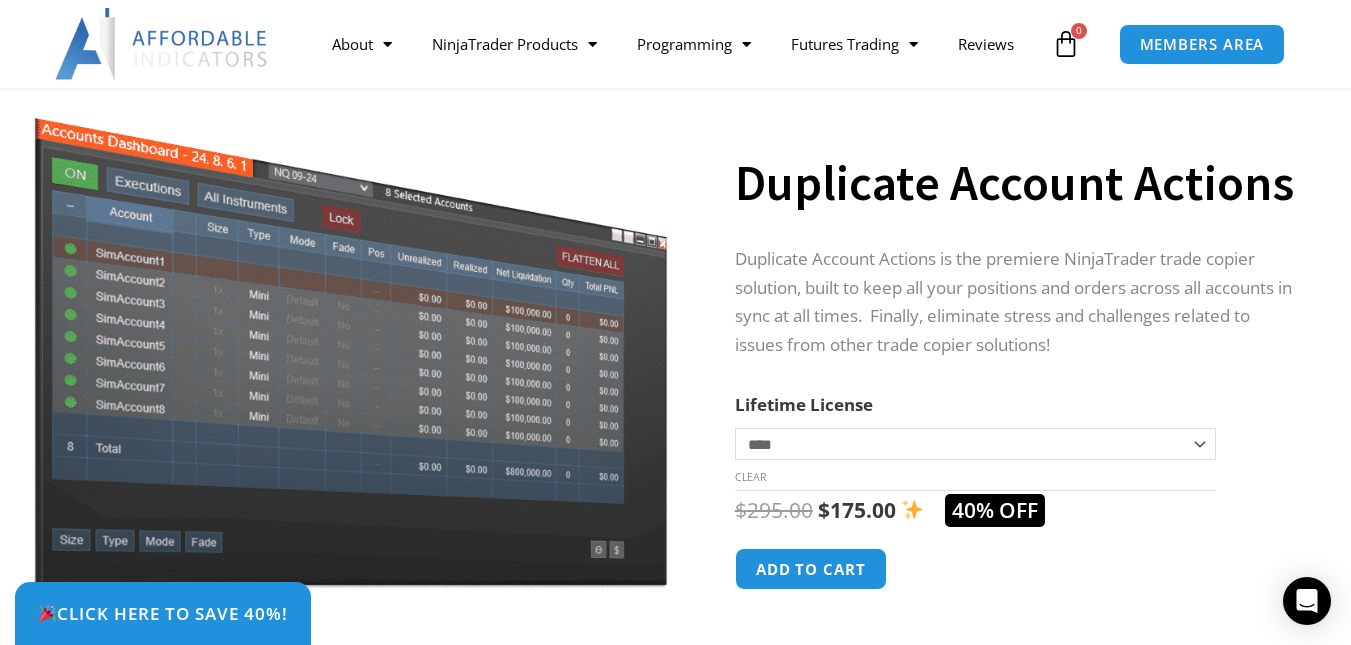 click on "**********" 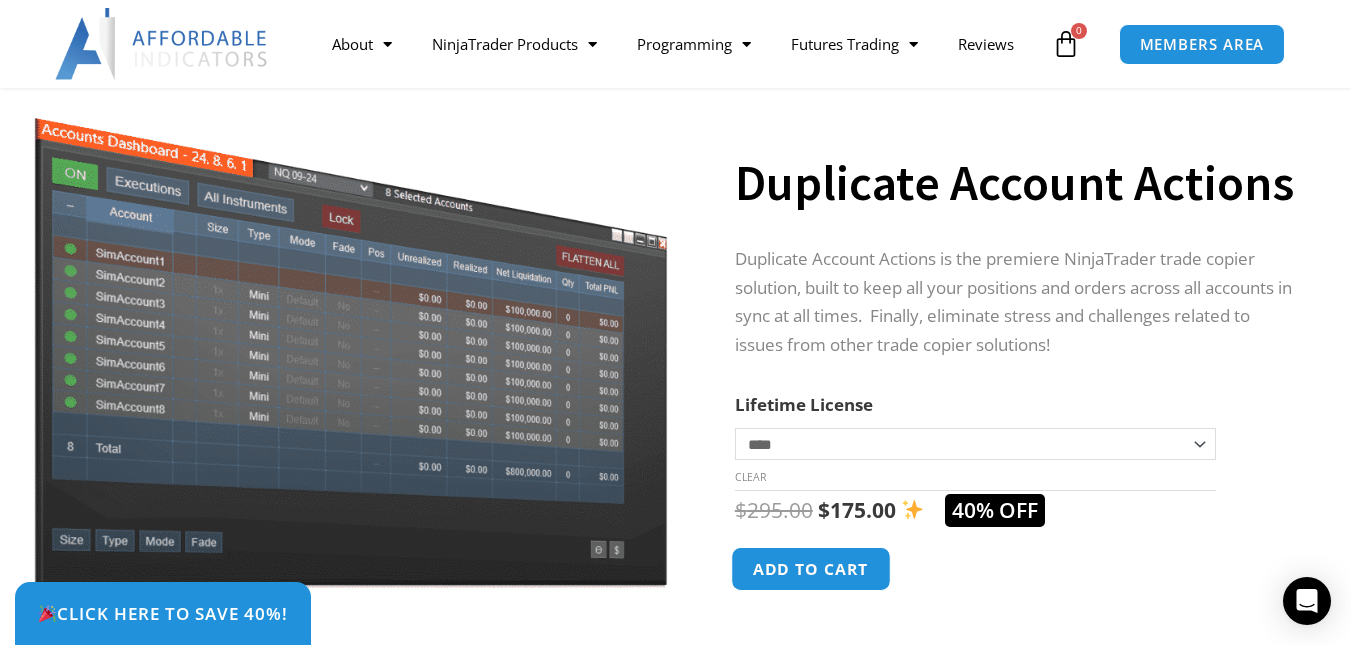 click on "Add to cart" 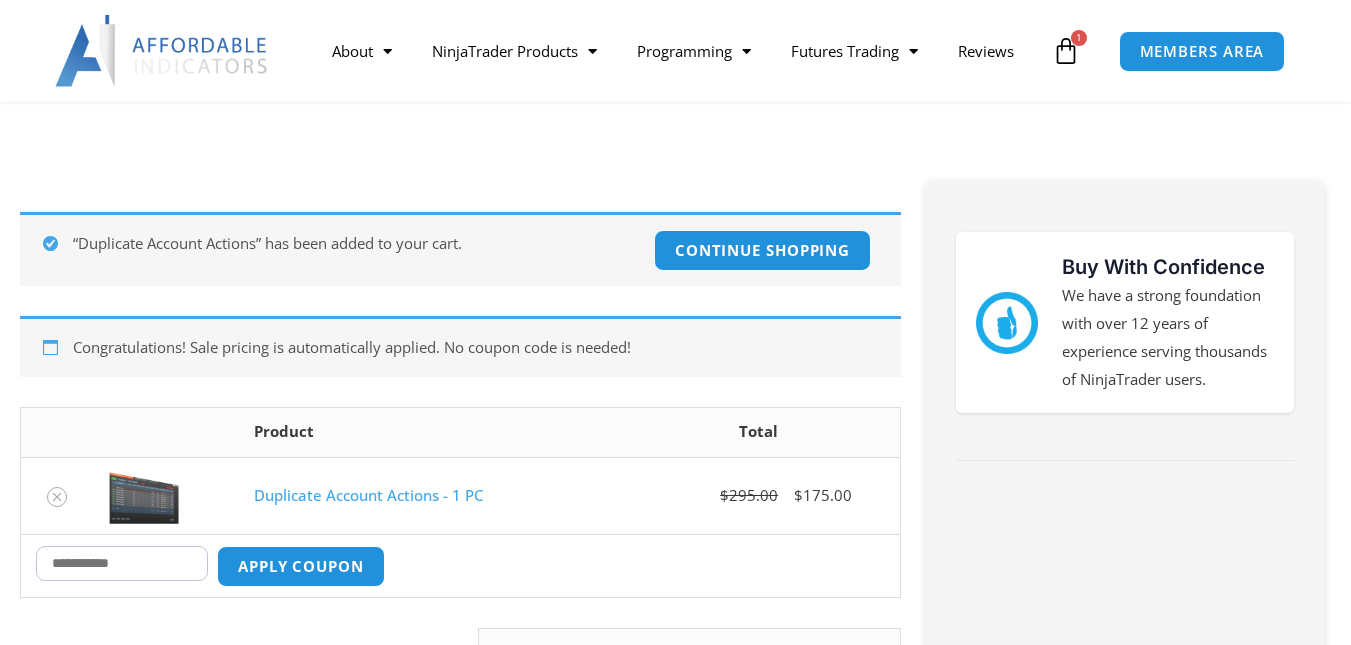 scroll, scrollTop: 300, scrollLeft: 0, axis: vertical 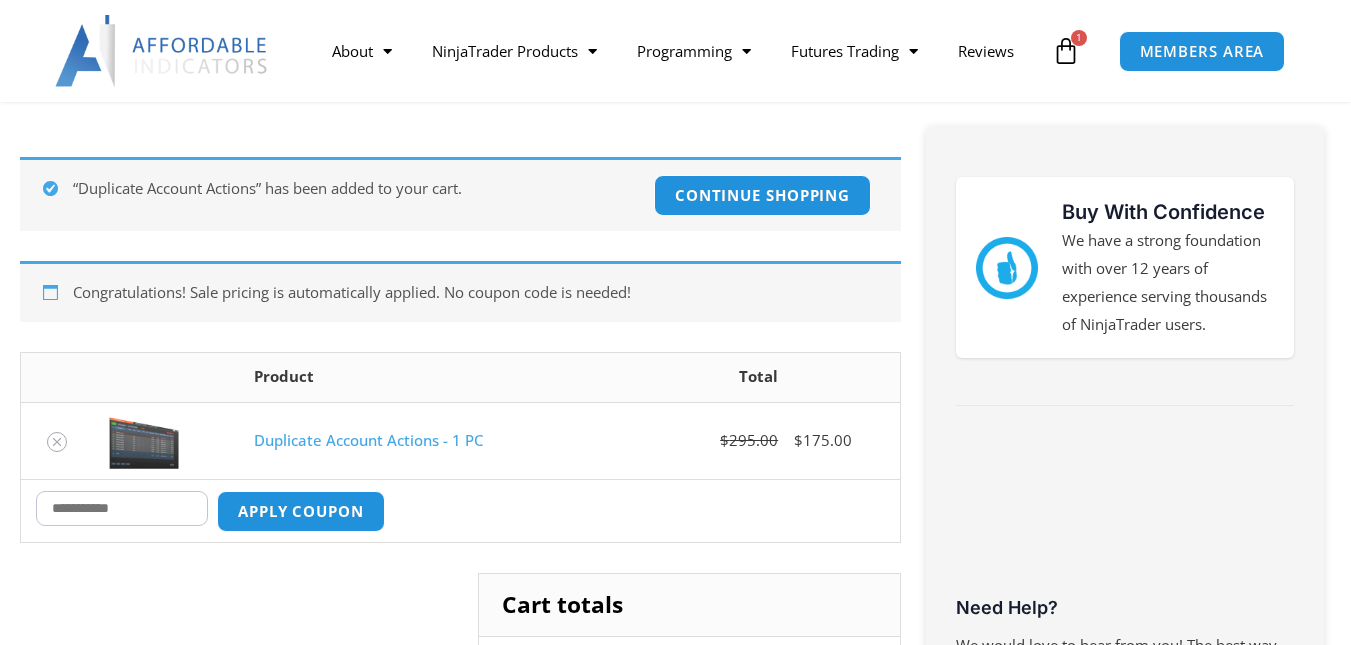 click on "Coupon:" at bounding box center (122, 508) 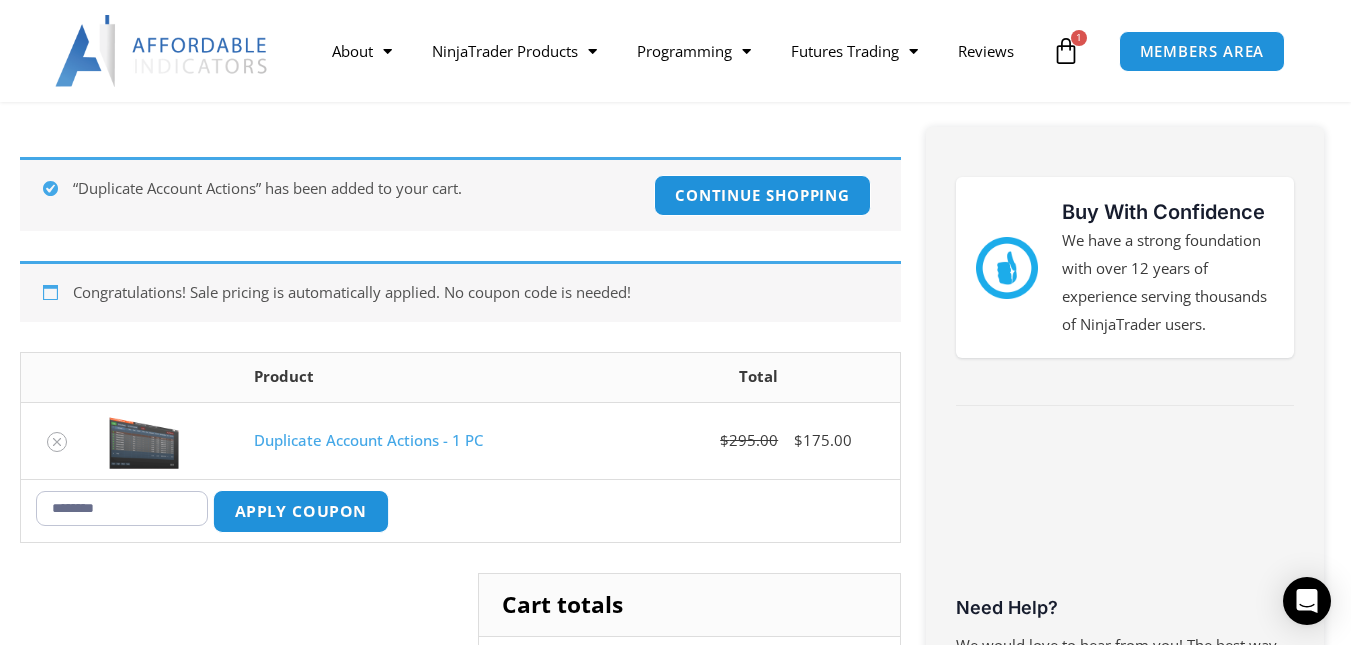type on "********" 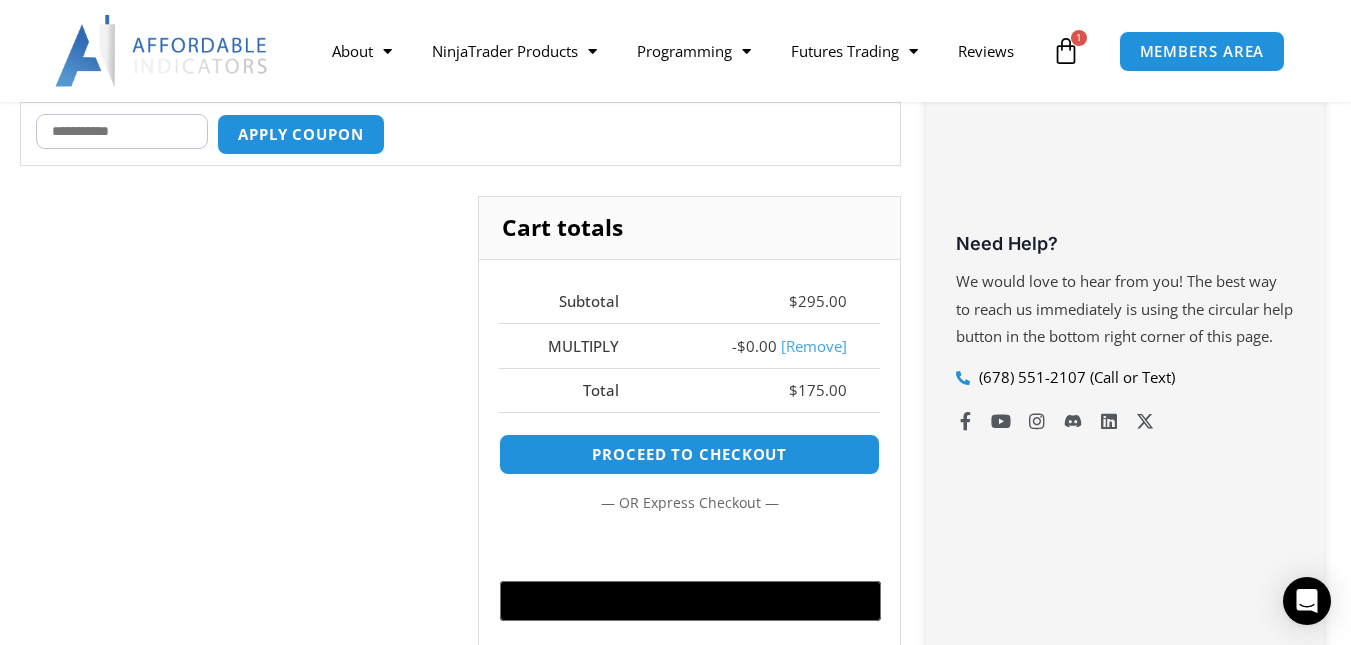 scroll, scrollTop: 700, scrollLeft: 0, axis: vertical 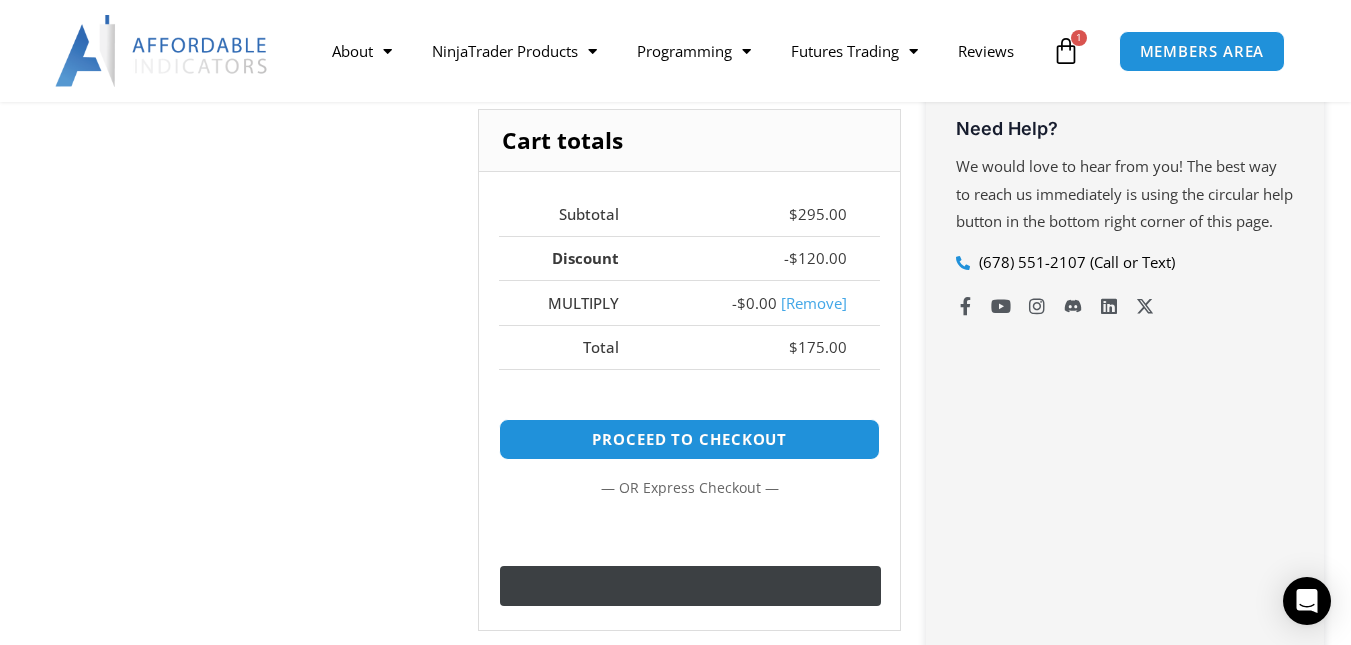 click on "@import url(//fonts.googleapis.com/css?family=Google+Sans_old:500) ••••••" 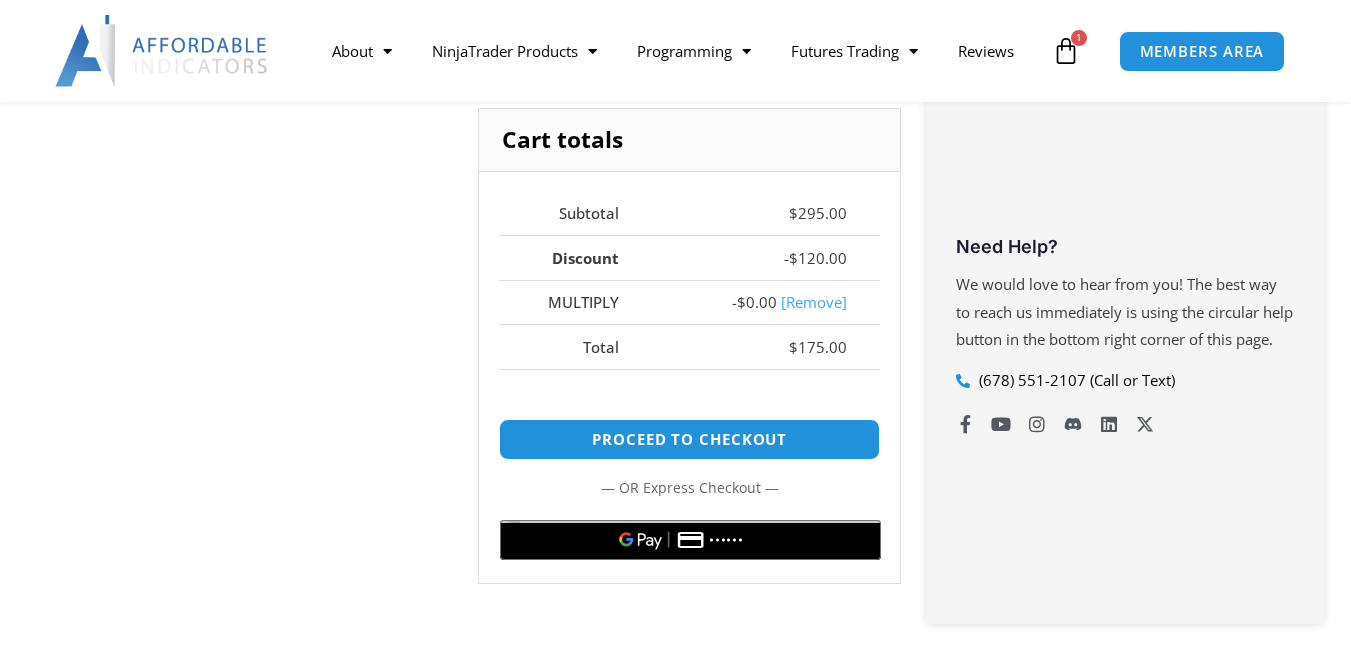 scroll, scrollTop: 0, scrollLeft: 0, axis: both 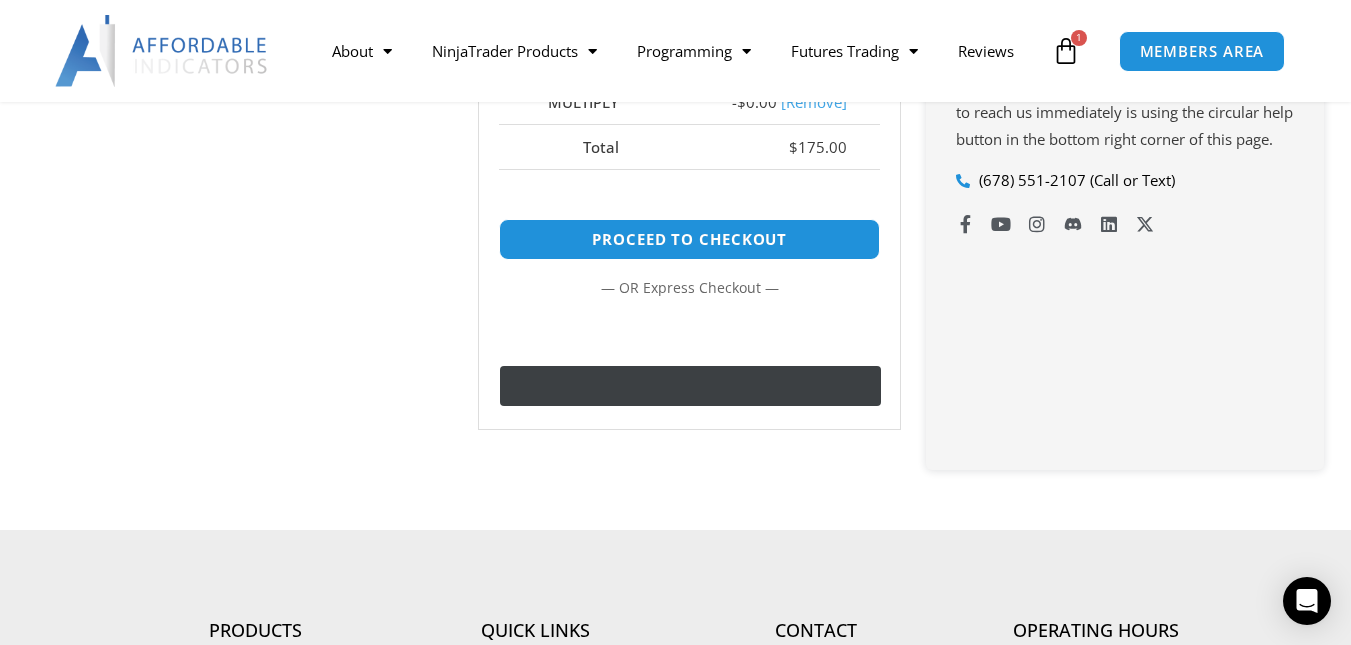 click on "@import url(//fonts.googleapis.com/css?family=Google+Sans_old:500) ••••••" 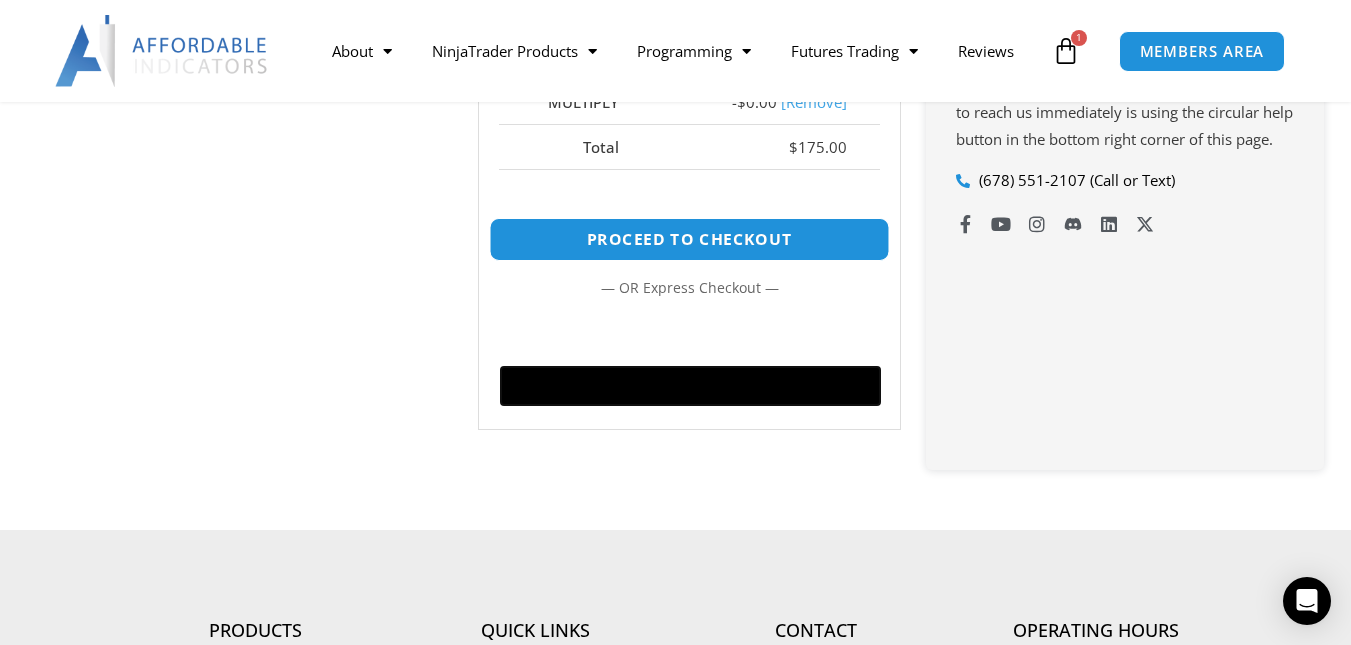 click on "Proceed to checkout" at bounding box center [690, 239] 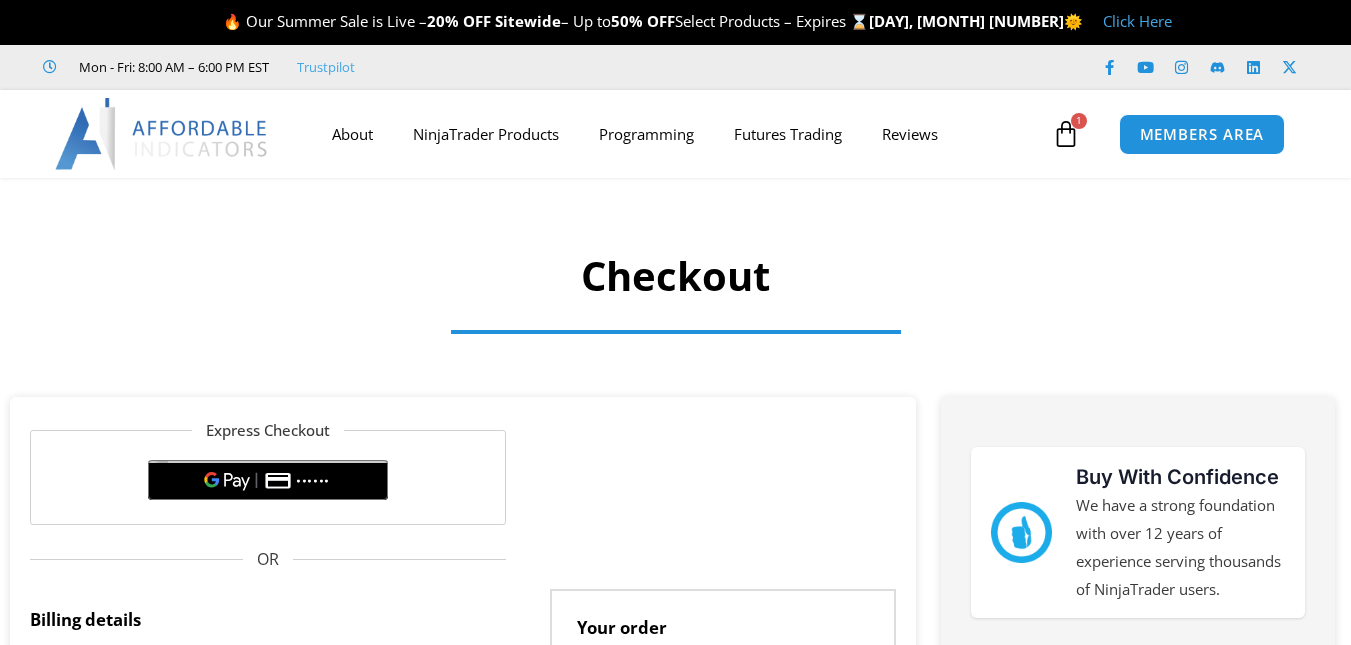 scroll, scrollTop: 0, scrollLeft: 0, axis: both 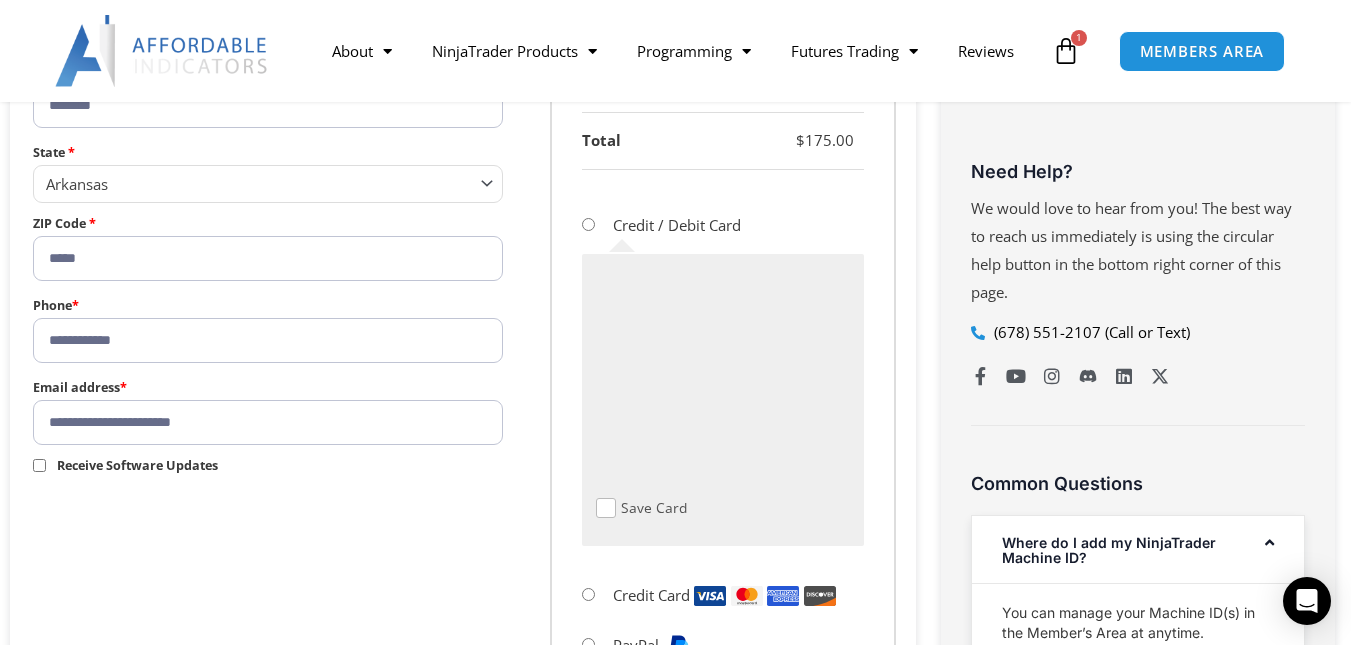 click at bounding box center (606, 508) 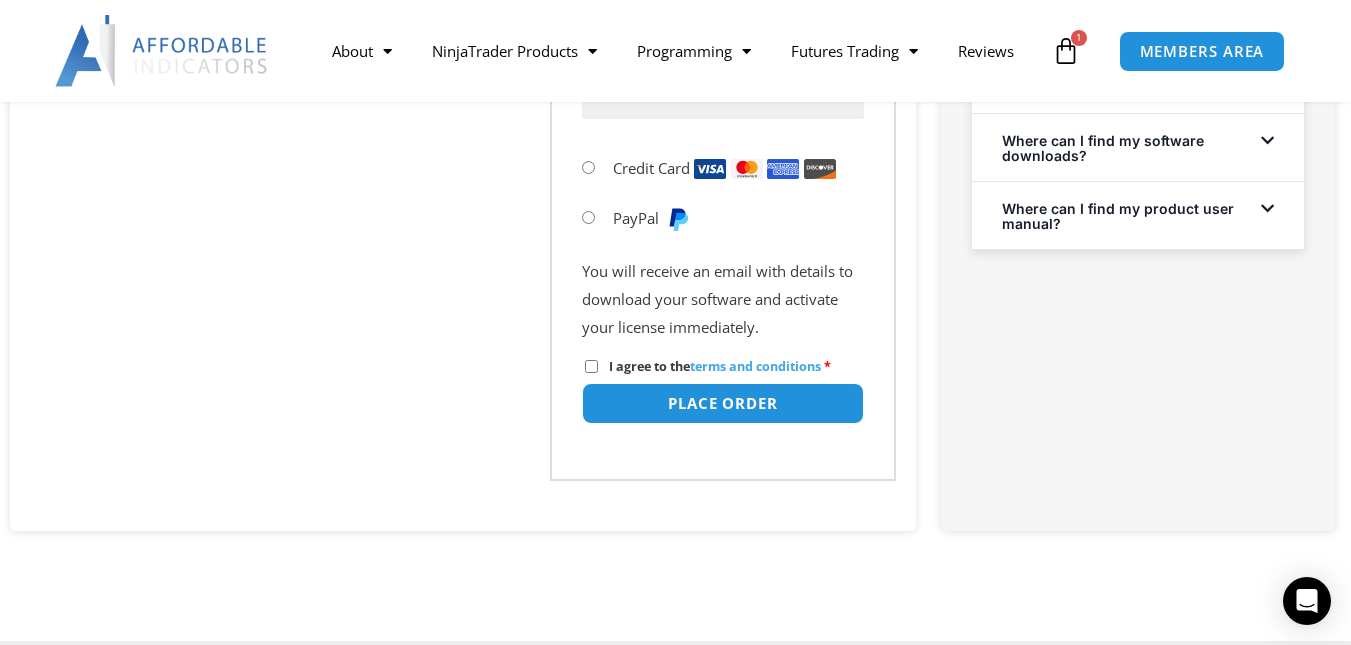 scroll, scrollTop: 1500, scrollLeft: 0, axis: vertical 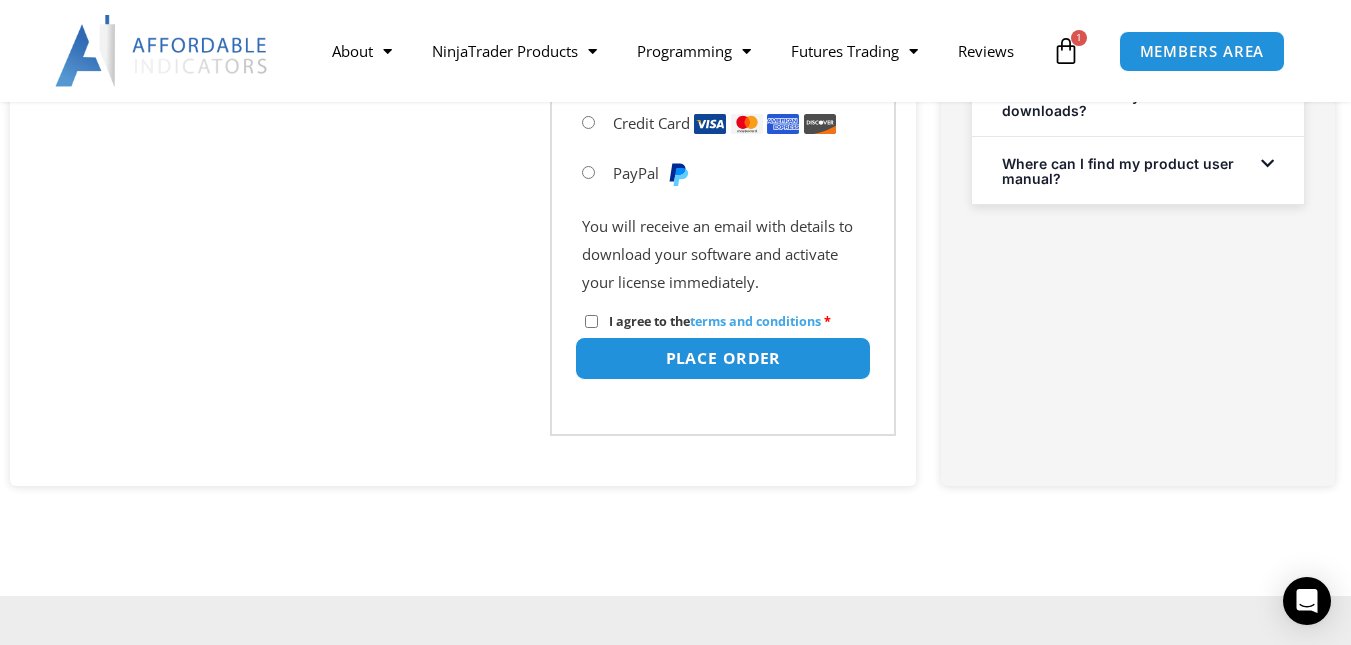 click on "Place order" at bounding box center [723, 358] 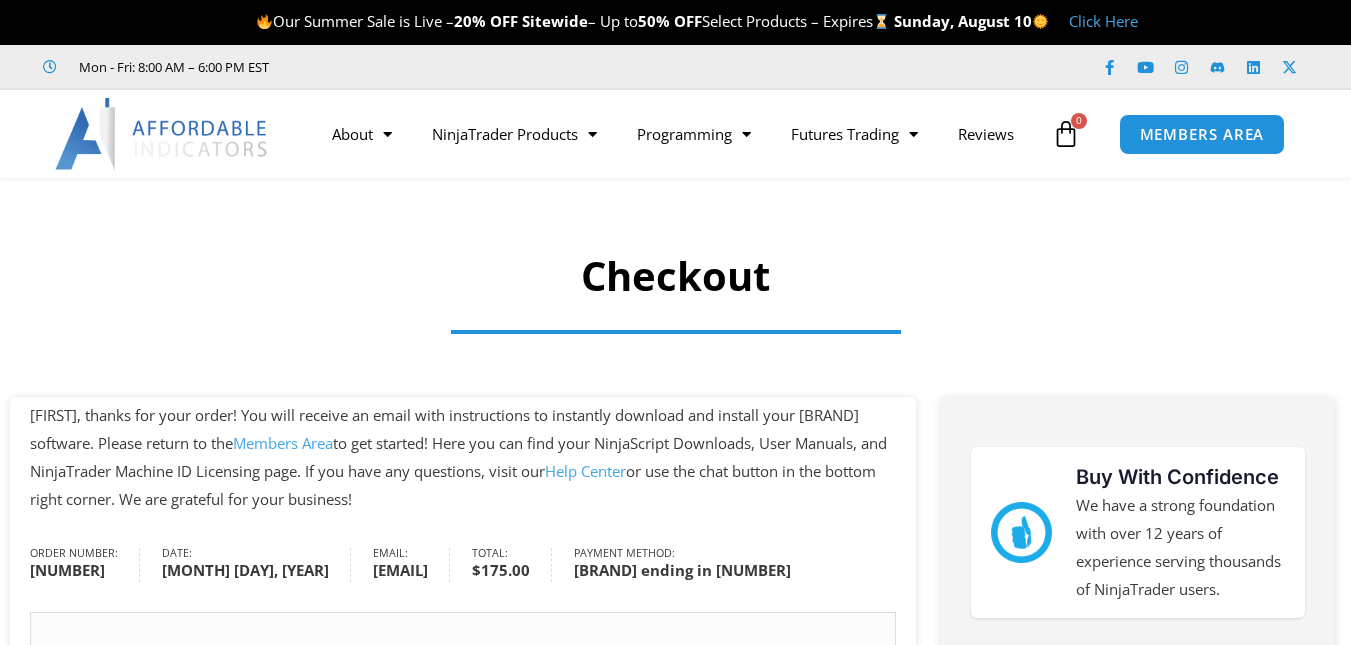 scroll, scrollTop: 0, scrollLeft: 0, axis: both 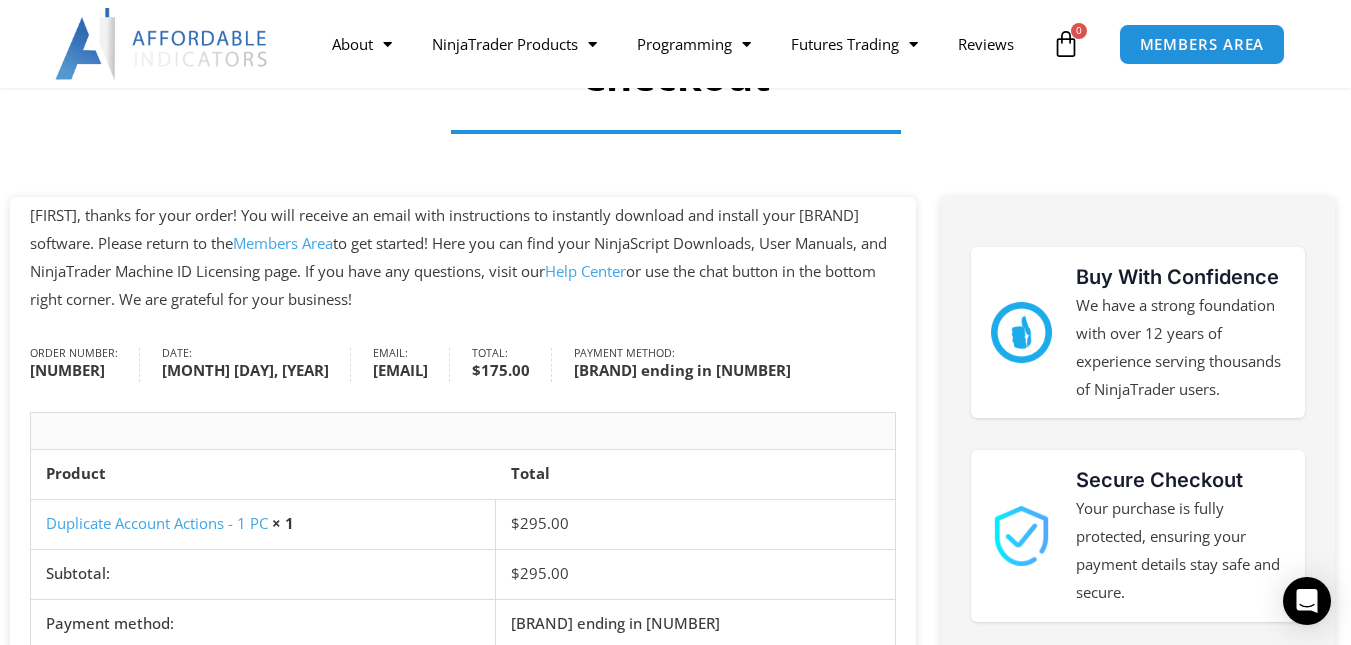 click on "Members Area" at bounding box center (283, 243) 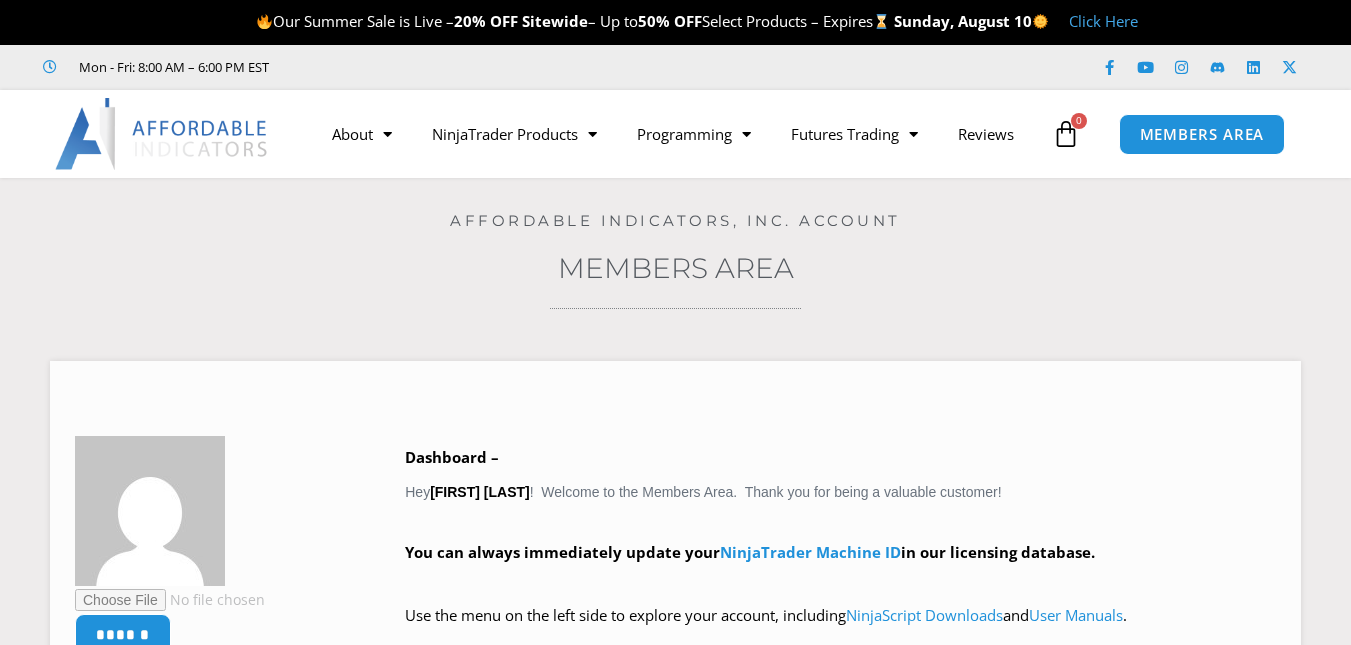 scroll, scrollTop: 0, scrollLeft: 0, axis: both 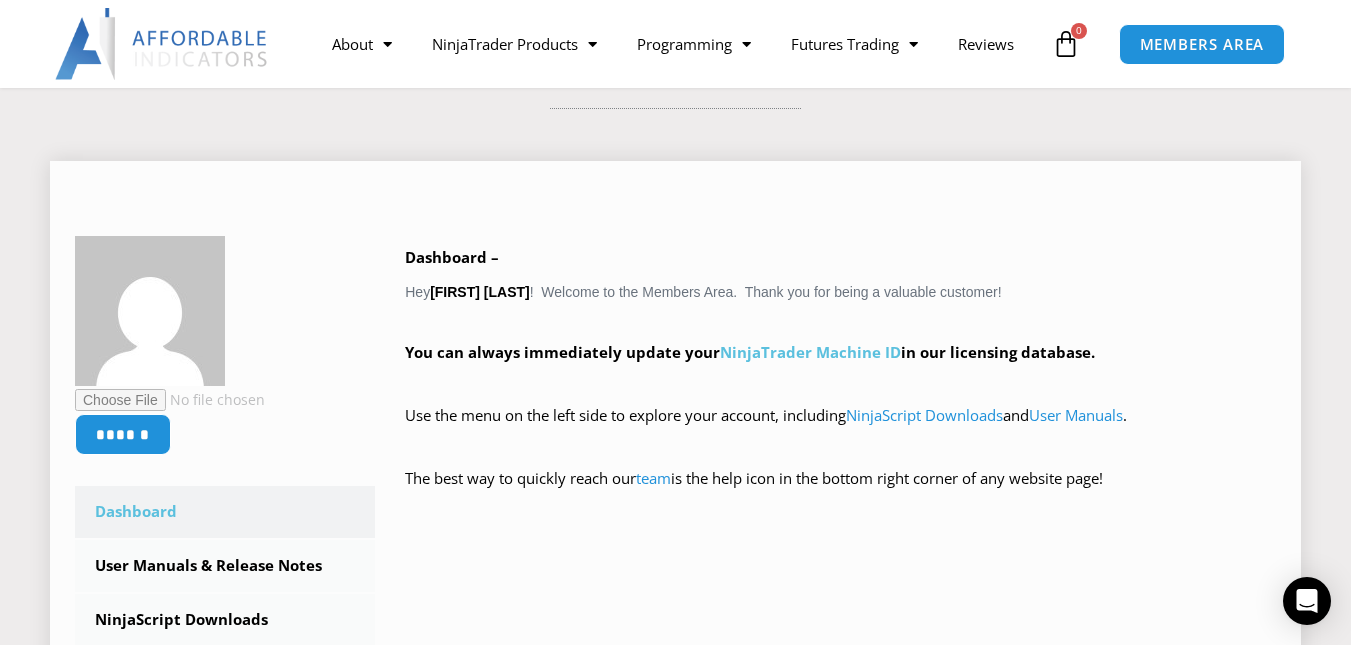 click on "NinjaTrader Machine ID" at bounding box center (810, 352) 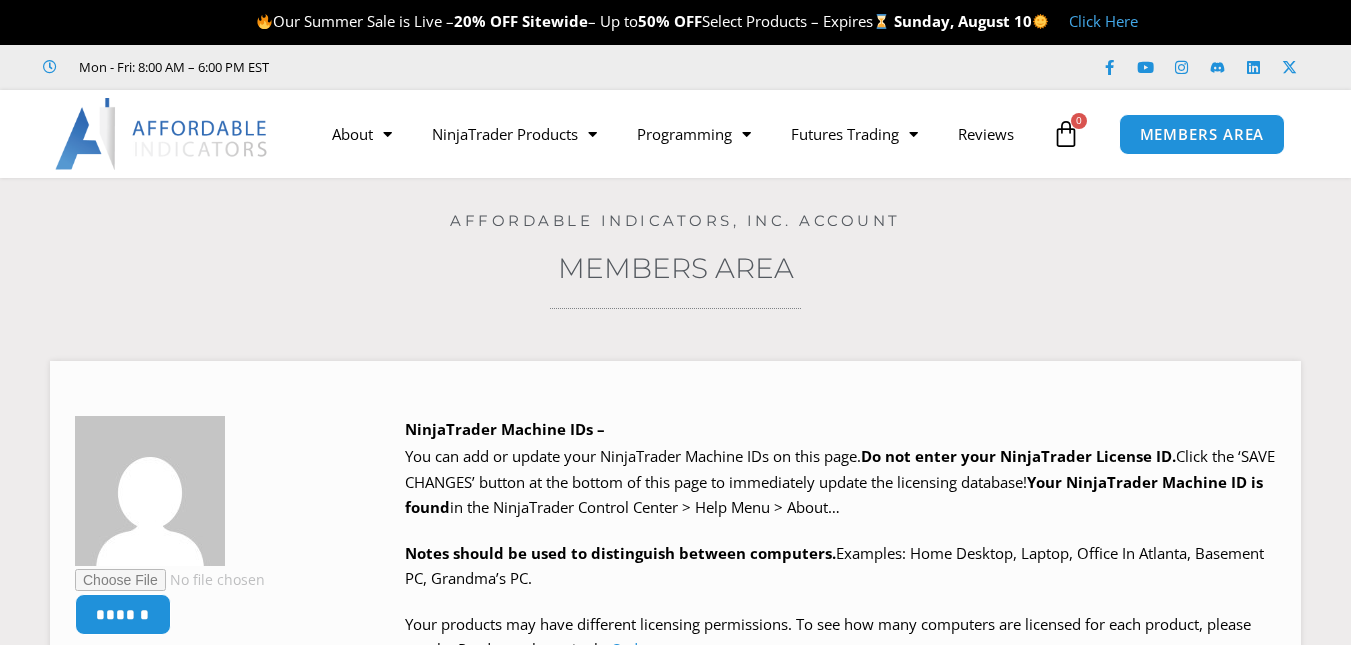 scroll, scrollTop: 0, scrollLeft: 0, axis: both 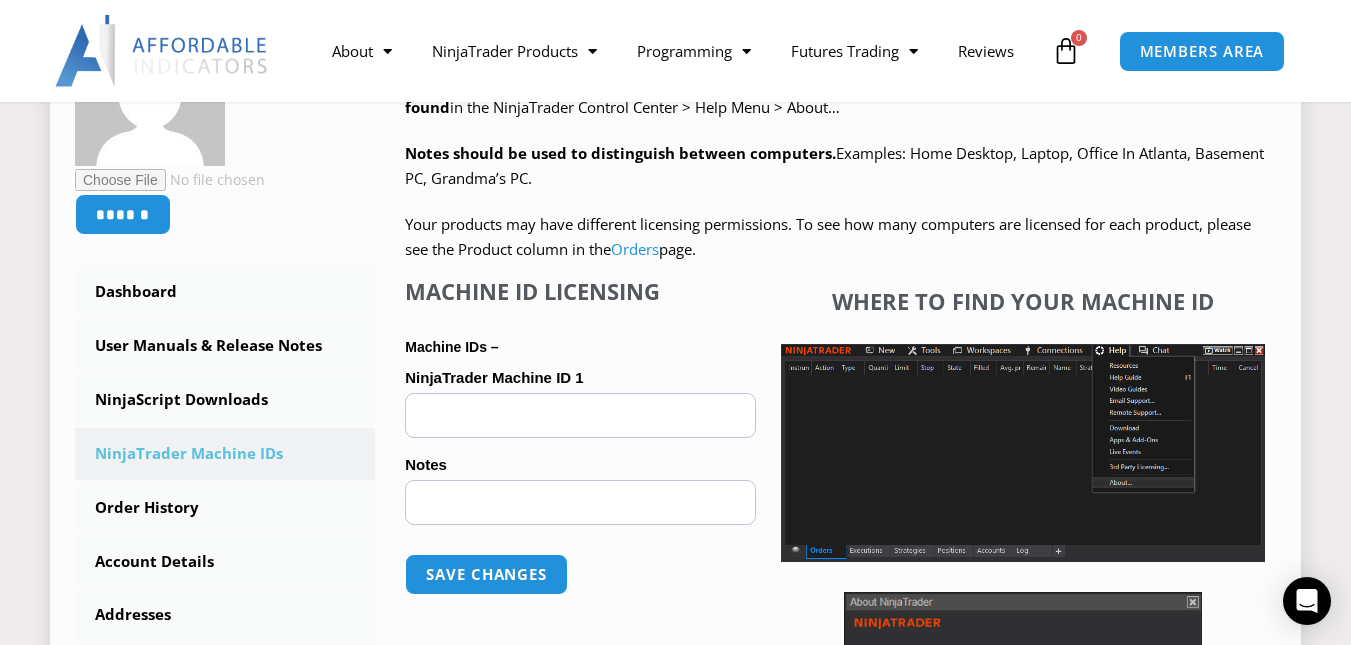 click on "NinjaTrader Machine ID 1  (optional)" at bounding box center (580, 415) 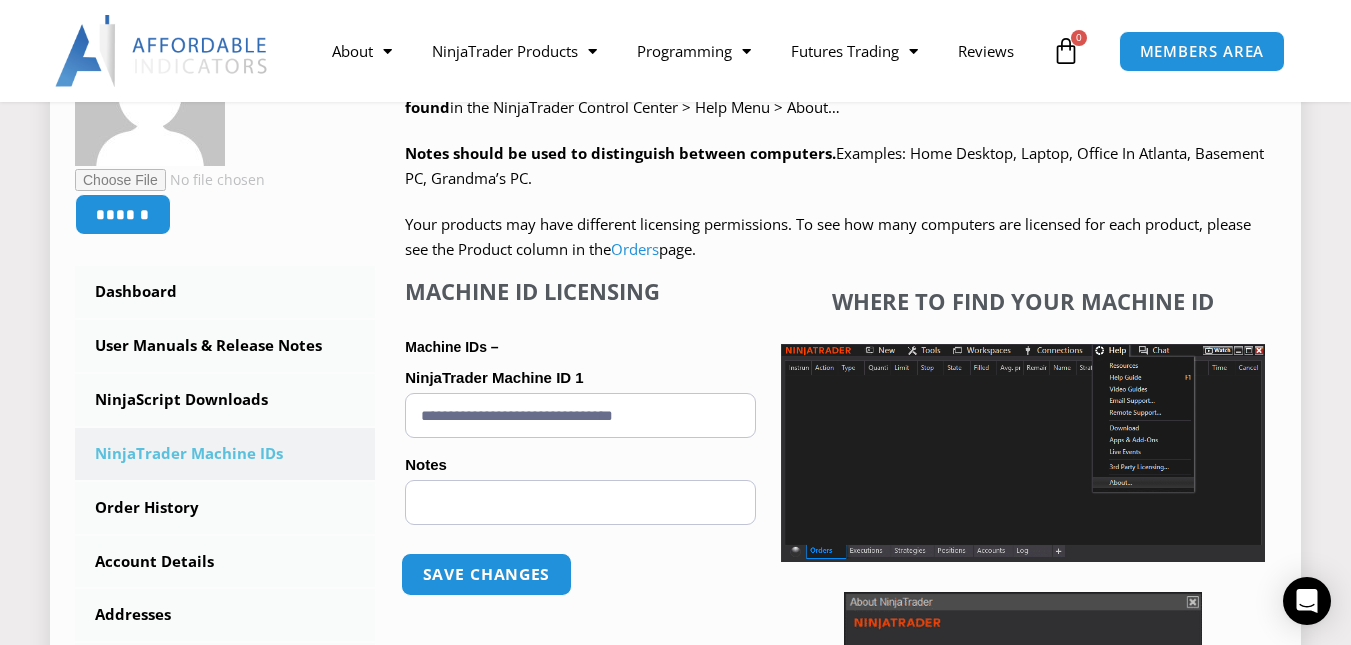 type on "**********" 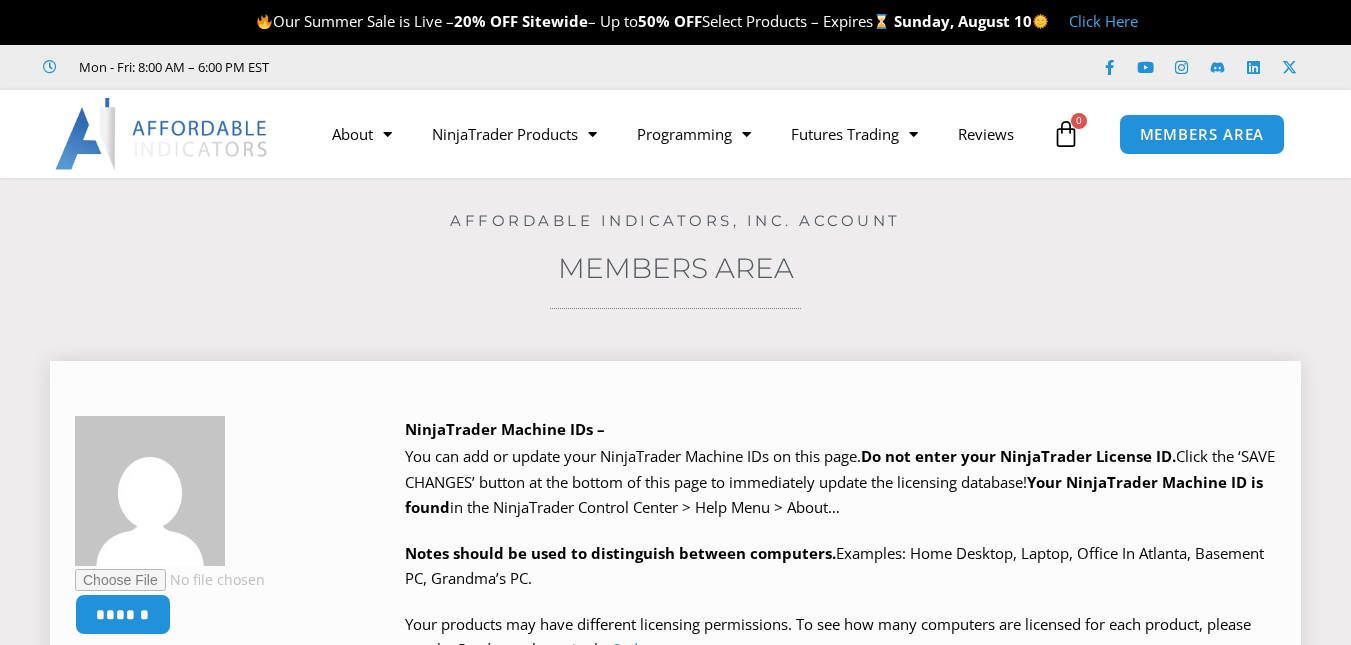 scroll, scrollTop: 0, scrollLeft: 0, axis: both 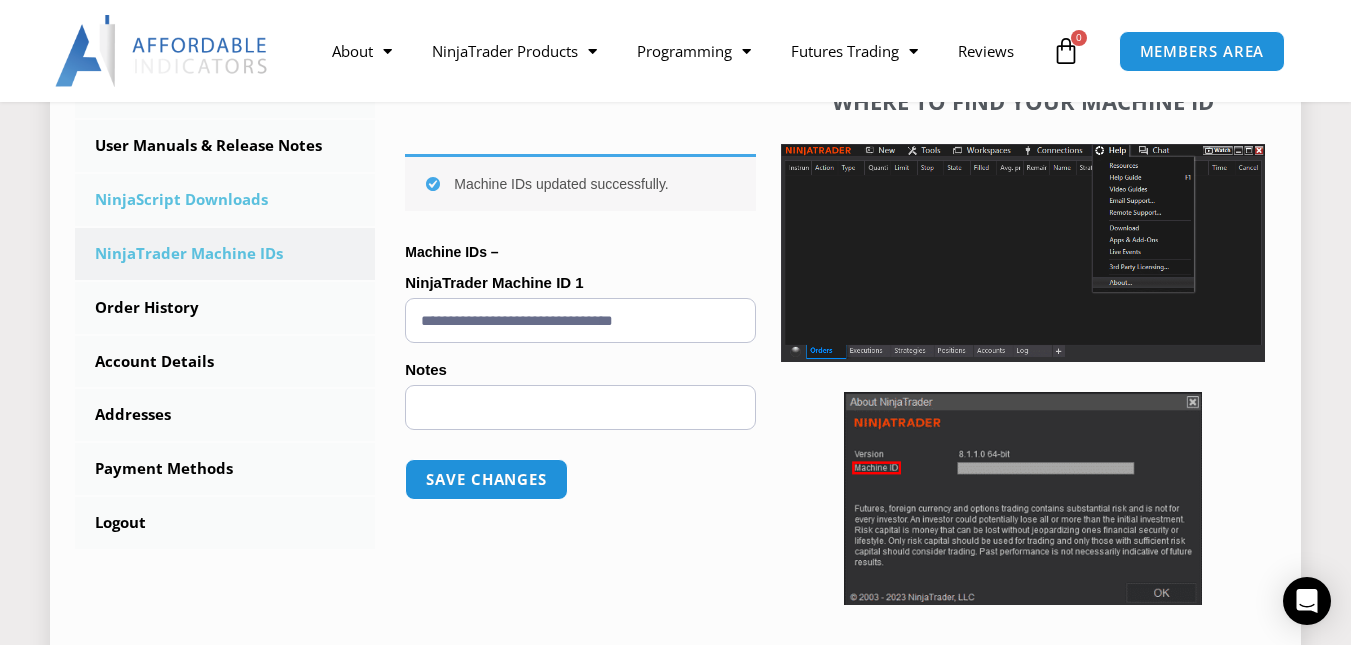 click on "NinjaScript Downloads" at bounding box center (225, 200) 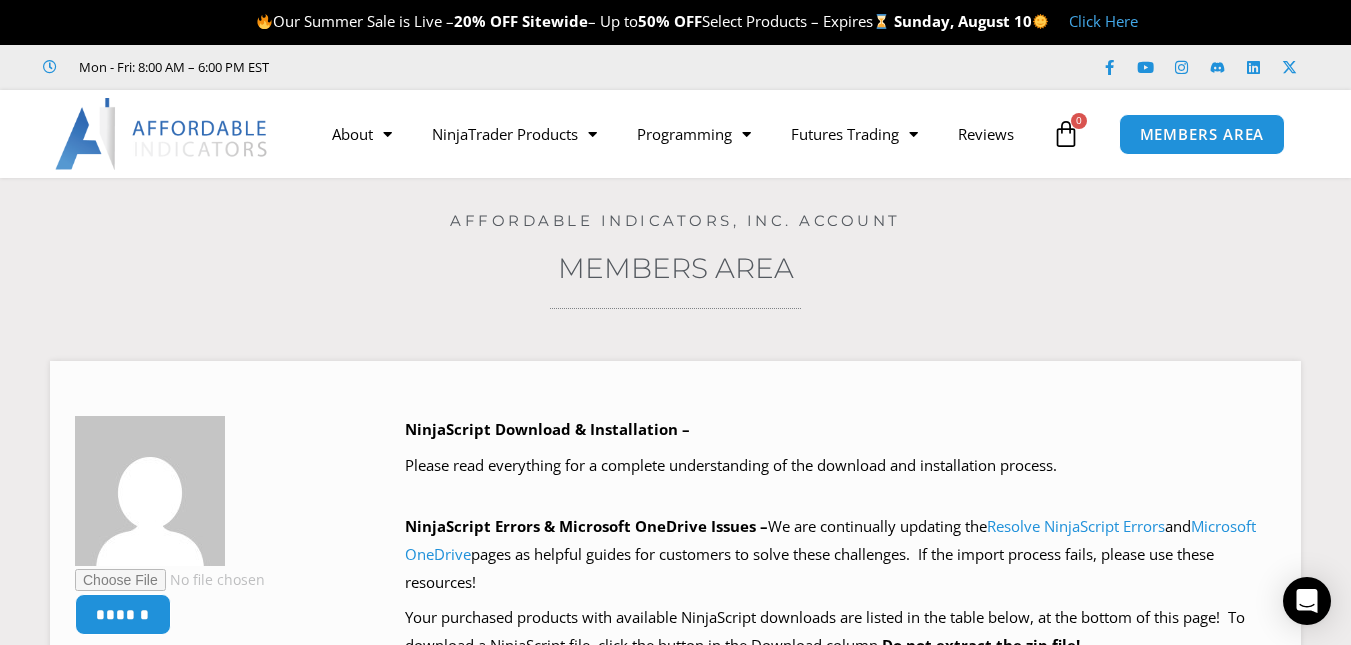 scroll, scrollTop: 0, scrollLeft: 0, axis: both 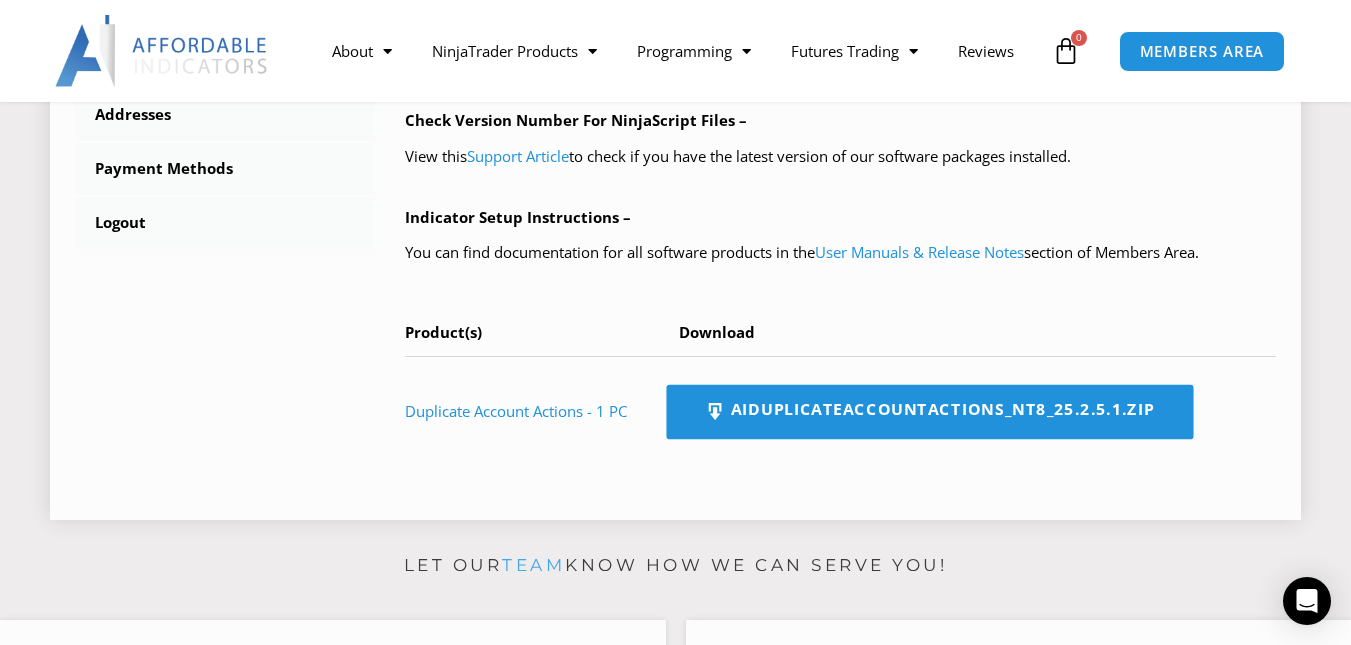 click on "AIDuplicateAccountActions_NT8_25.2.5.1.zip" at bounding box center [929, 412] 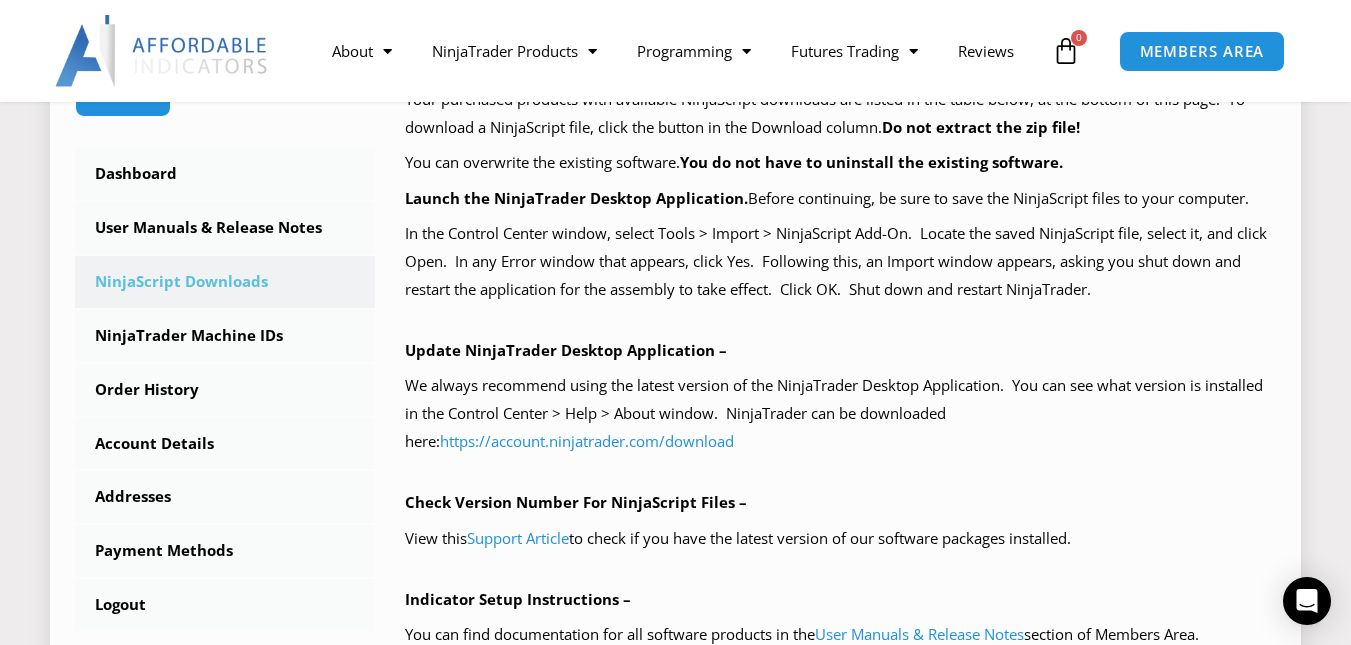 scroll, scrollTop: 500, scrollLeft: 0, axis: vertical 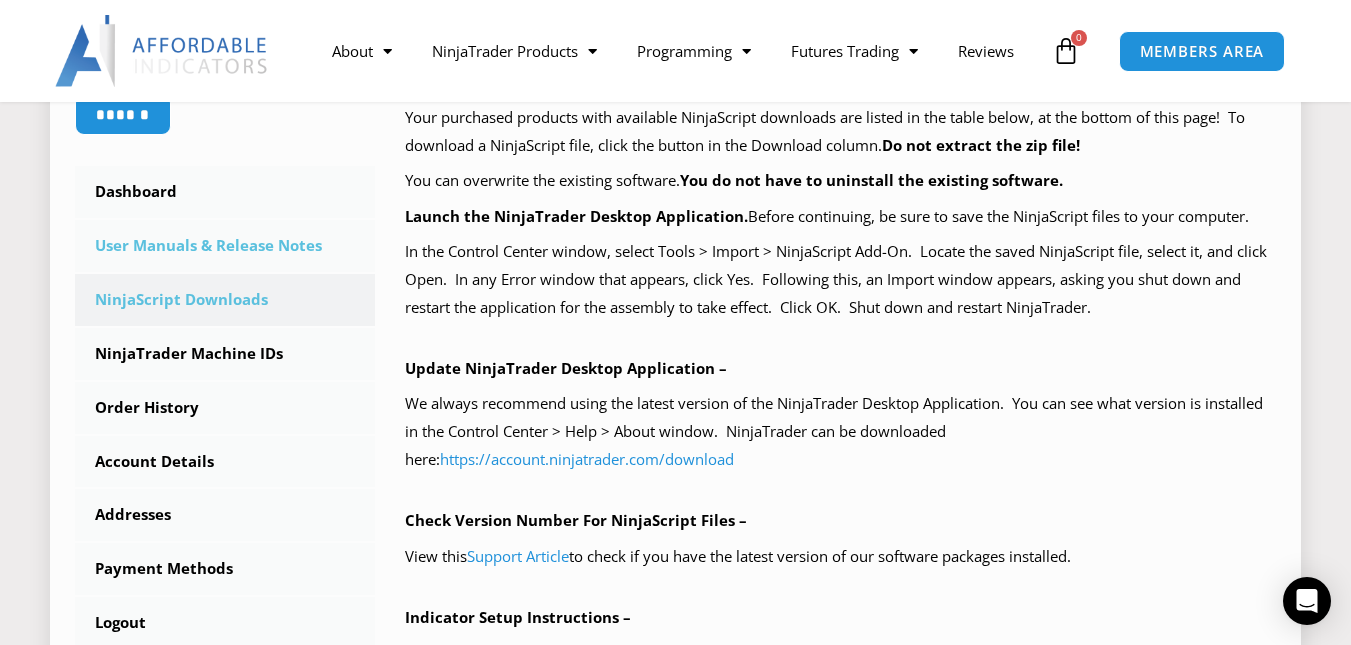 click on "User Manuals & Release Notes" at bounding box center [225, 246] 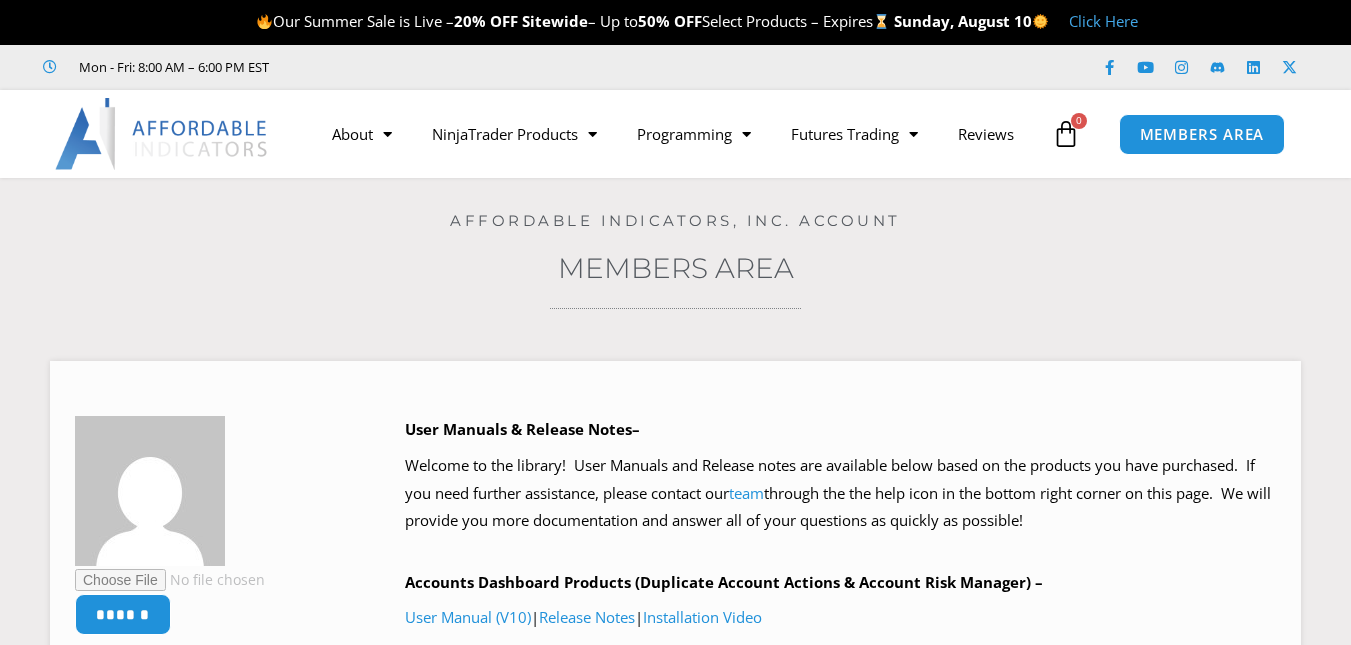 scroll, scrollTop: 0, scrollLeft: 0, axis: both 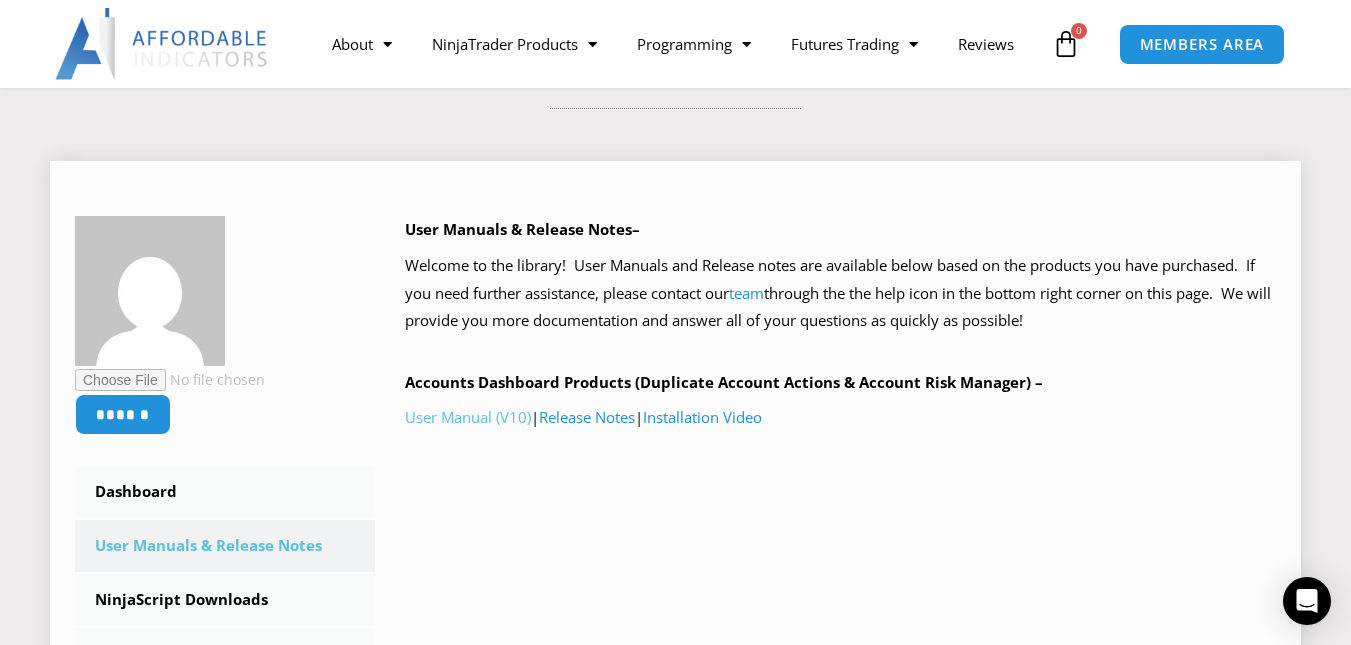 click on "User Manual (V10)" at bounding box center [468, 417] 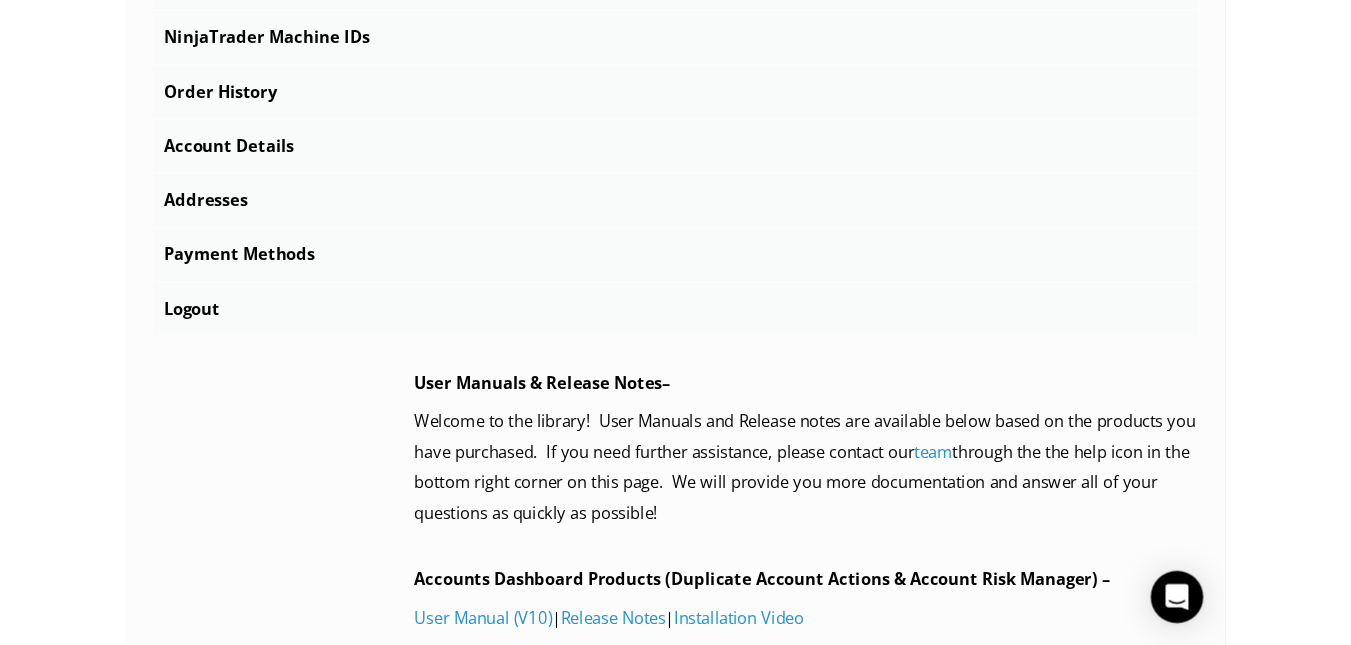scroll, scrollTop: 1000, scrollLeft: 0, axis: vertical 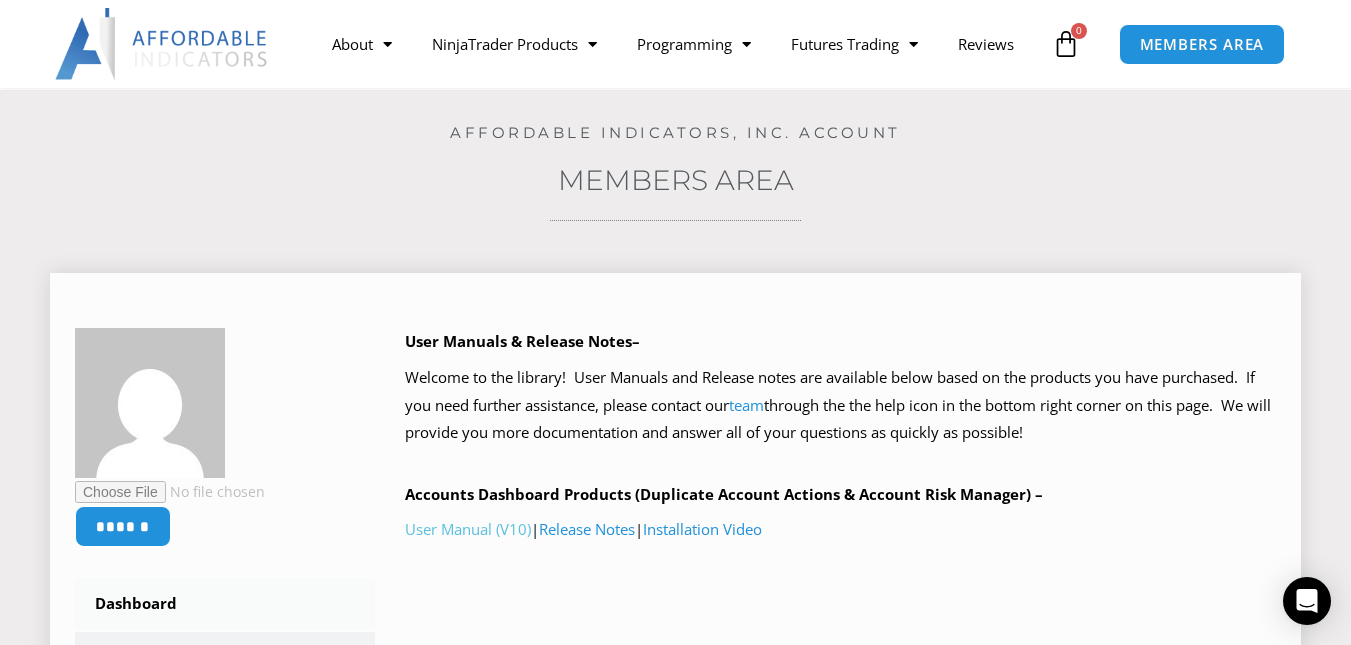 click on "User Manual (V10)" at bounding box center [468, 529] 